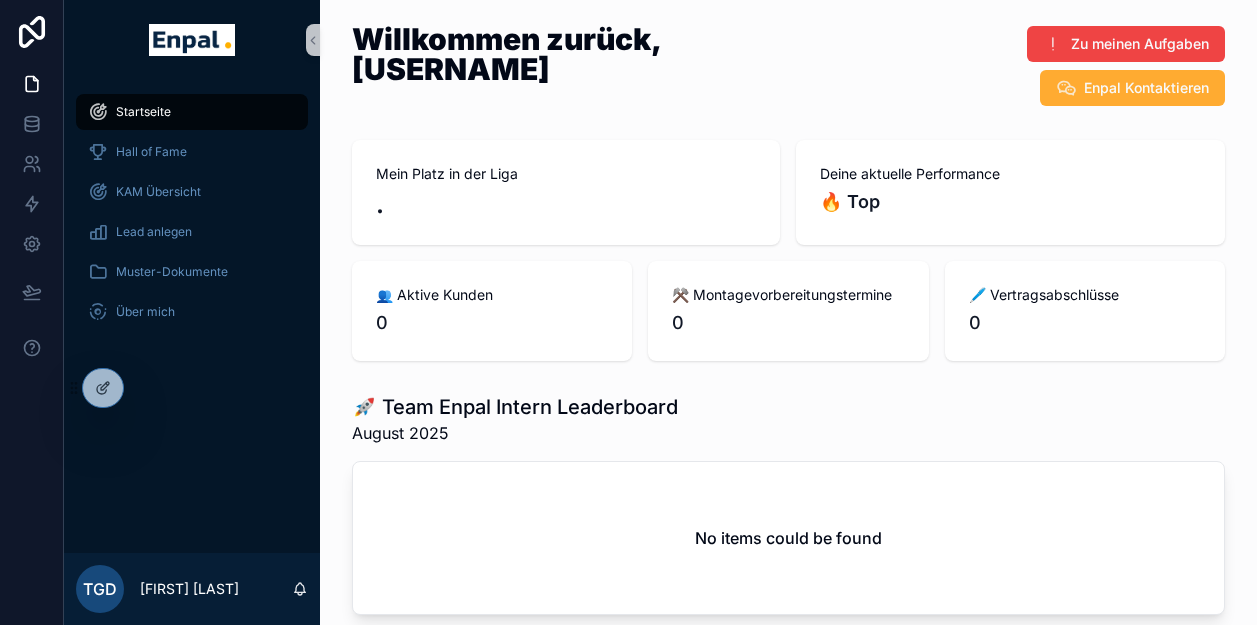scroll, scrollTop: 0, scrollLeft: 0, axis: both 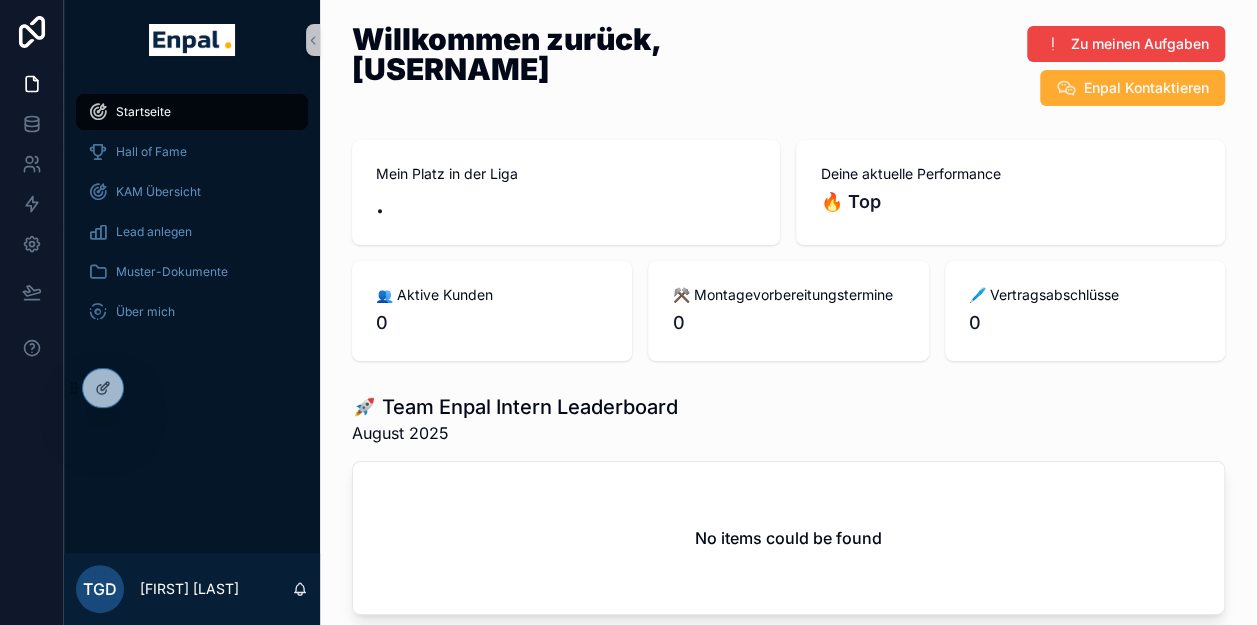 click on "Willkommen zurück, InfluentialAdvisor92 Zu meinen Aufgaben Enpal Kontaktieren Mein Platz in der Liga . Deine aktuelle Performance 🔥 Top  👥 Aktive Kunden 0 ⚒️ Montagevorbereitungstermine 0 🖊️ Vertragsabschlüsse 0 🚀 Team Enpal Intern Leaderboard August 2025 No items could be found ⛳ Anzahl Kunden im Prozess Lead 0 Erstgespräch 0 Zweitgespräch 0  Vertragsabschlüsse 0 🆕 Neue Leads Alle neuen Leads bei denen ein 1. Termin fehlt Kundenname Phase Hier suchen... 🆕 Keine neuen Leads SC1 Booking Task Name Status Creation Date Customer Link Accountname Ersttermin buchen - Mansur Muradov Ersttermin buchen - Mansur Muradov Open 1.8.2025 17:59 1.8.2025 17:59 Mansur Muradov Mansur Muradov Mansur Muradov Ersttermin buchen - Franko Voigt Ersttermin buchen - Franko Voigt Open 1.8.2025 17:59 1.8.2025 17:59 Franko Voigt Franko Voigt Franko Voigt Ersttermin buchen - Ute Rauer Ersttermin buchen - Ute Rauer Open 1.8.2025 17:59 1.8.2025 17:59 Ute Rauer Ute Rauer Ute Rauer Open 1.8.2025 17:59 Open Open" at bounding box center [788, 1853] 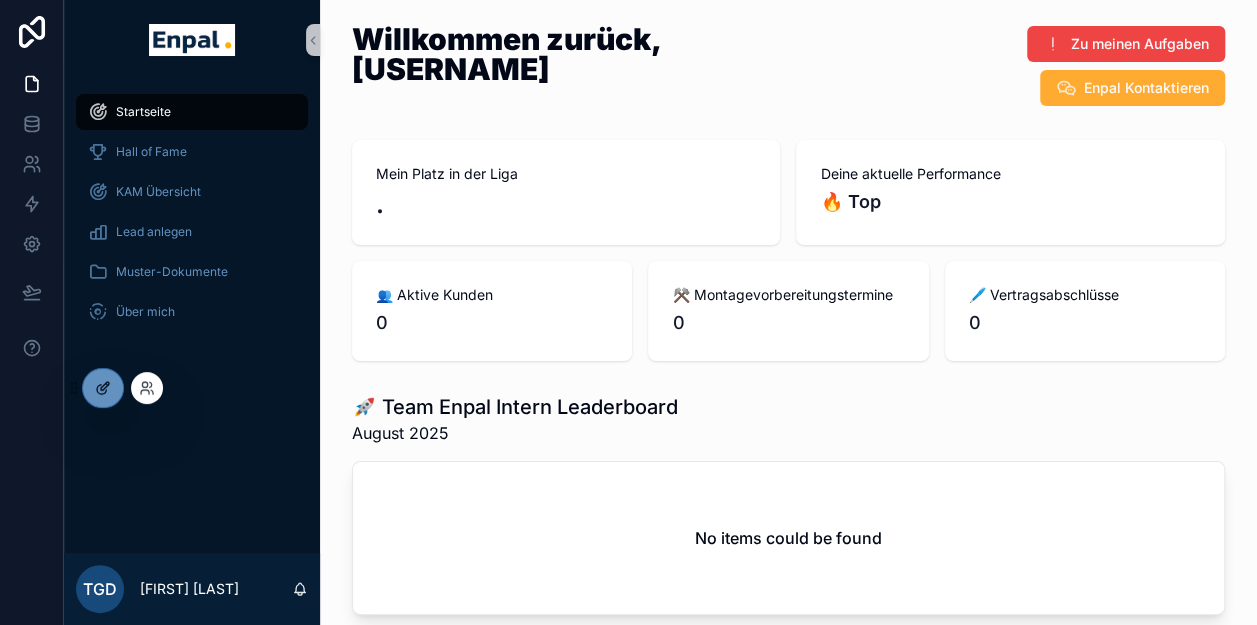 drag, startPoint x: 536, startPoint y: 111, endPoint x: 103, endPoint y: 394, distance: 517.2794 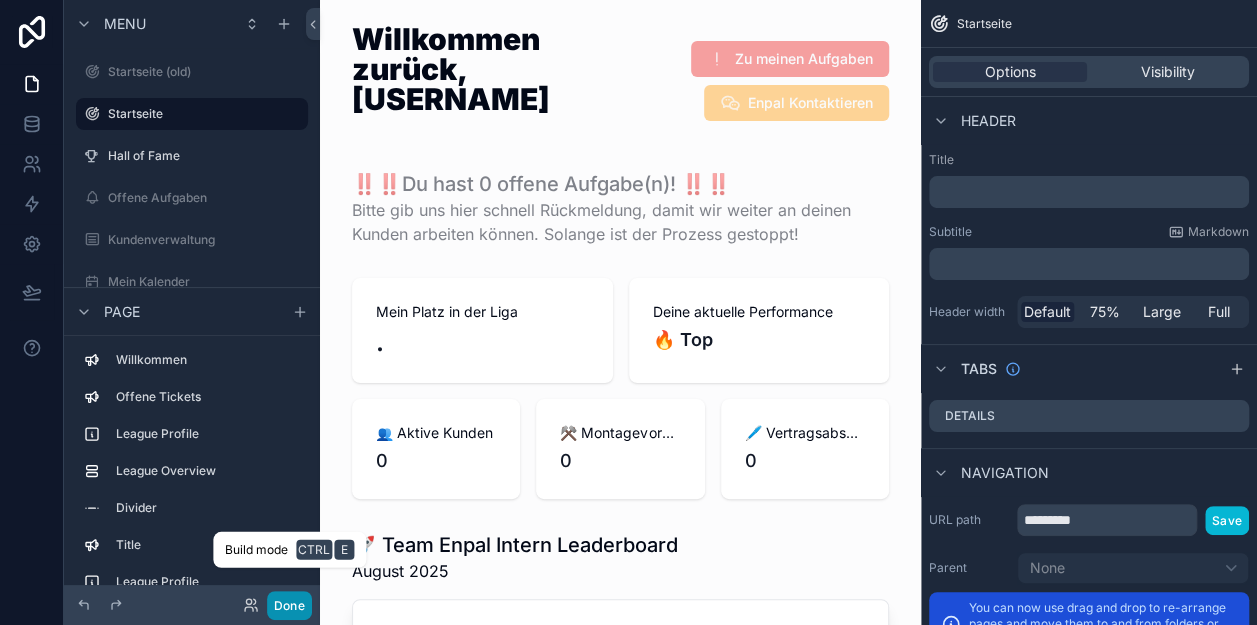 click on "Done" at bounding box center [289, 605] 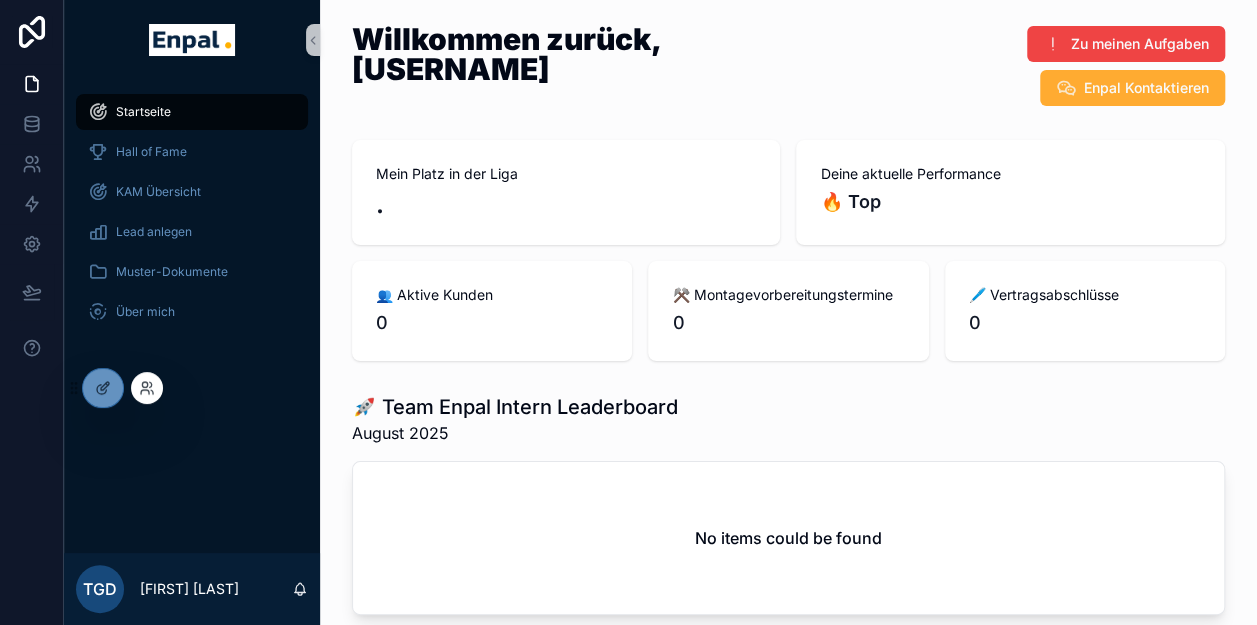 click at bounding box center [147, 388] 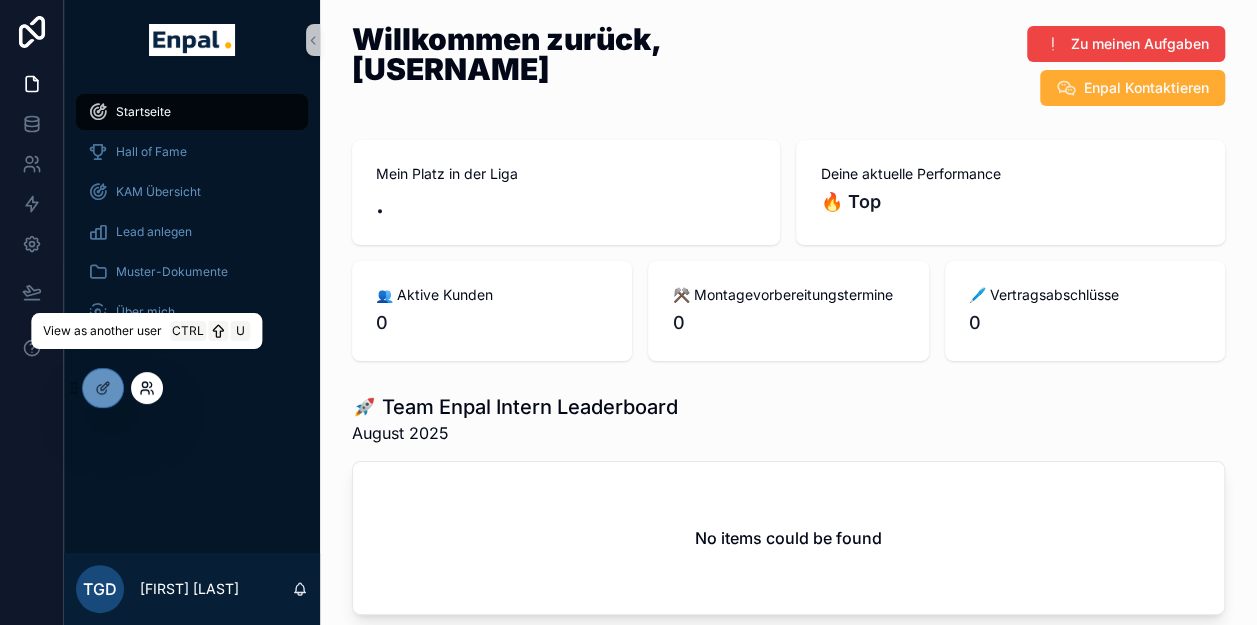 click 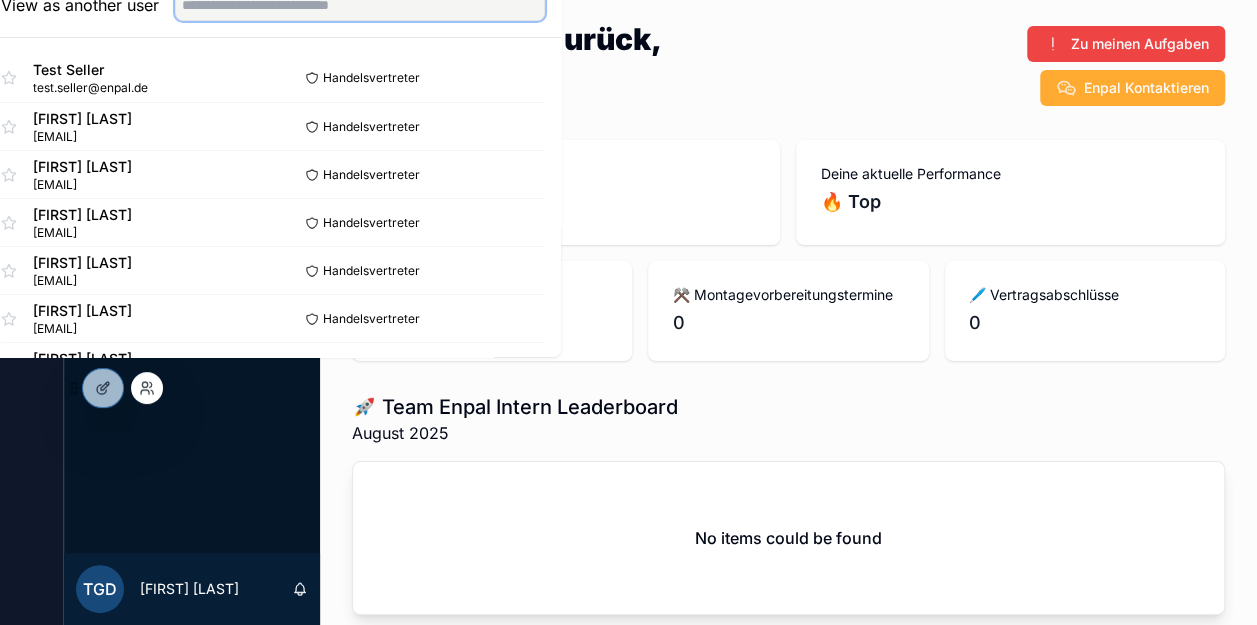 click at bounding box center [360, 5] 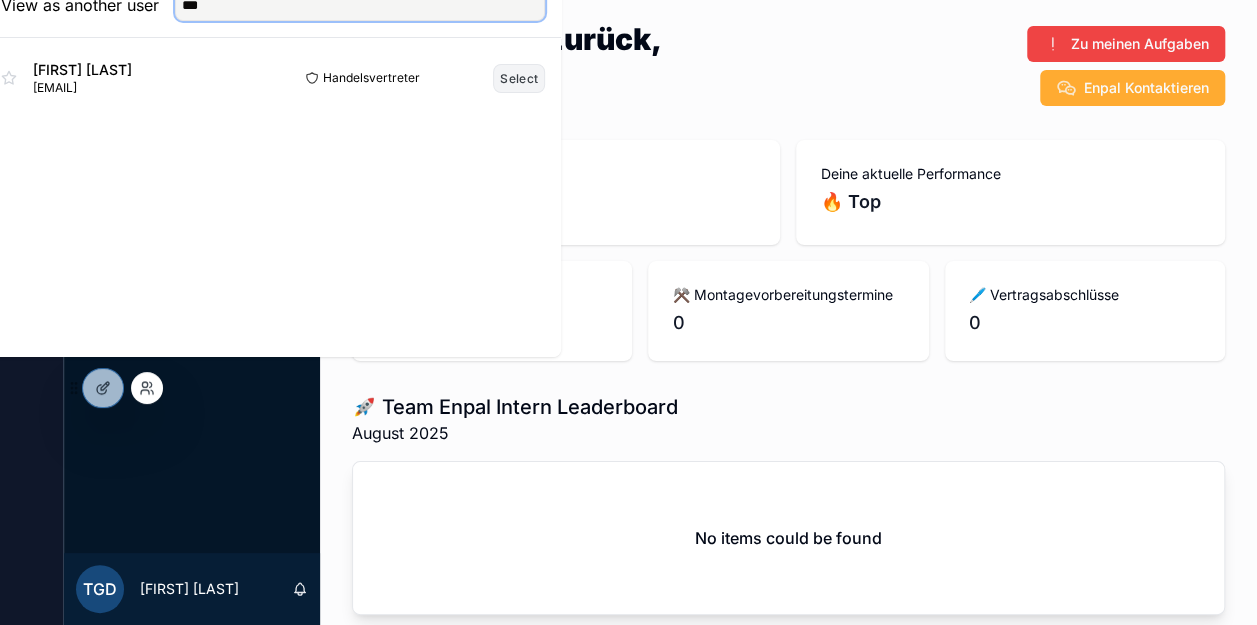 type on "***" 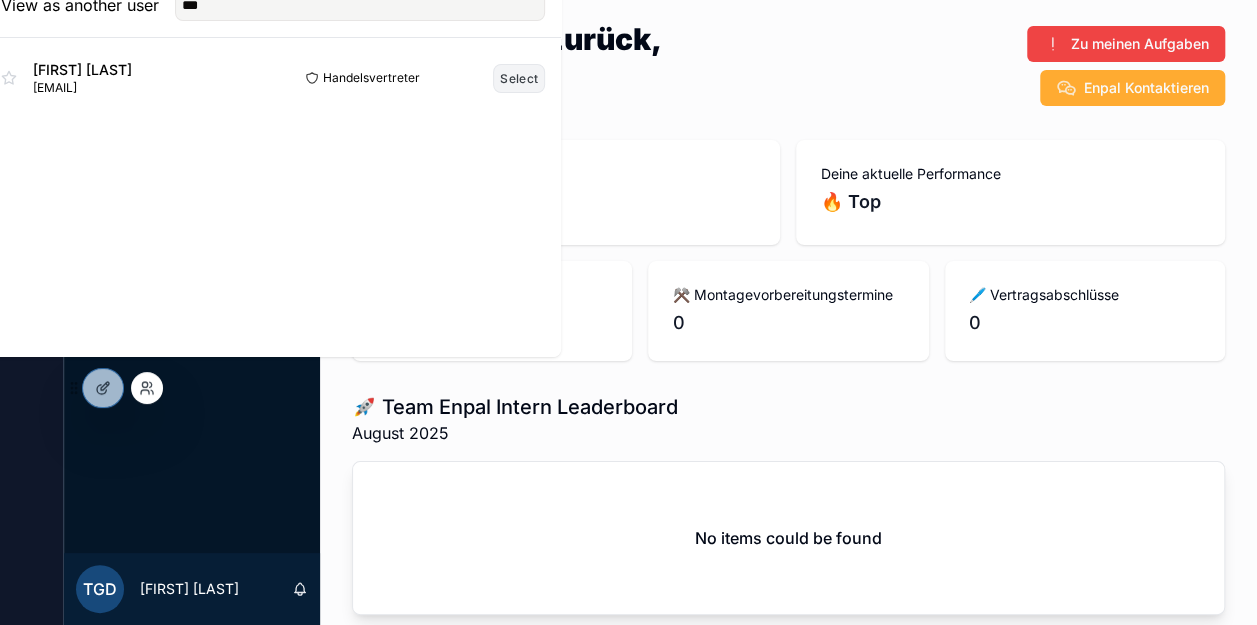 click on "Select" at bounding box center [519, 78] 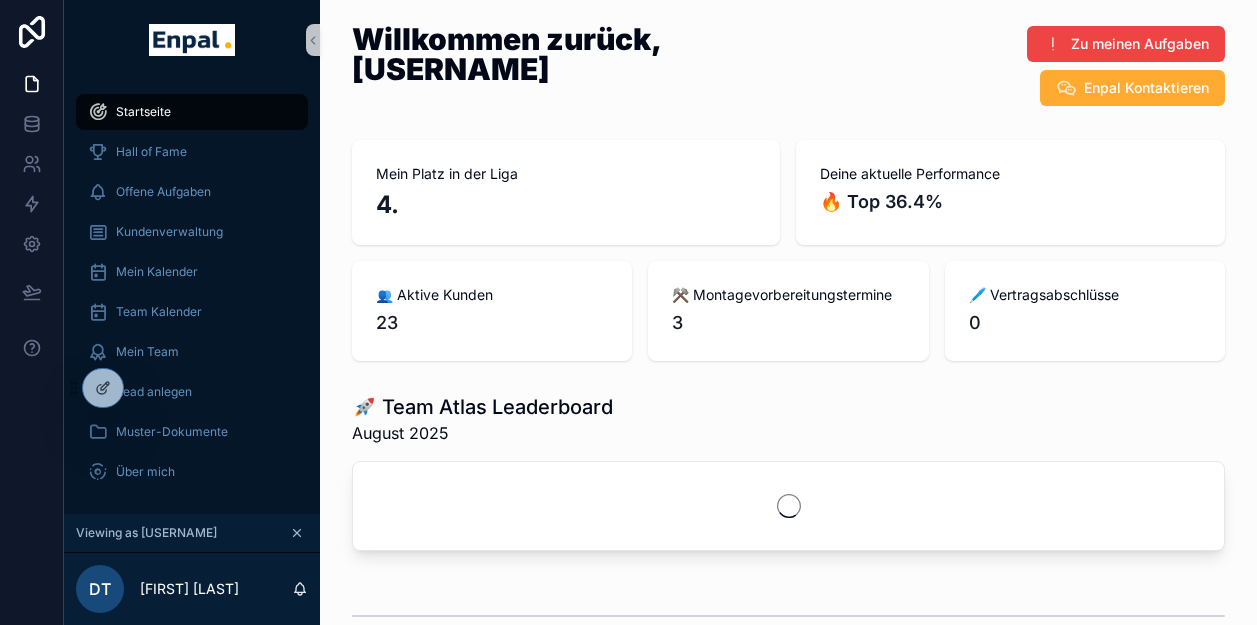 scroll, scrollTop: 0, scrollLeft: 0, axis: both 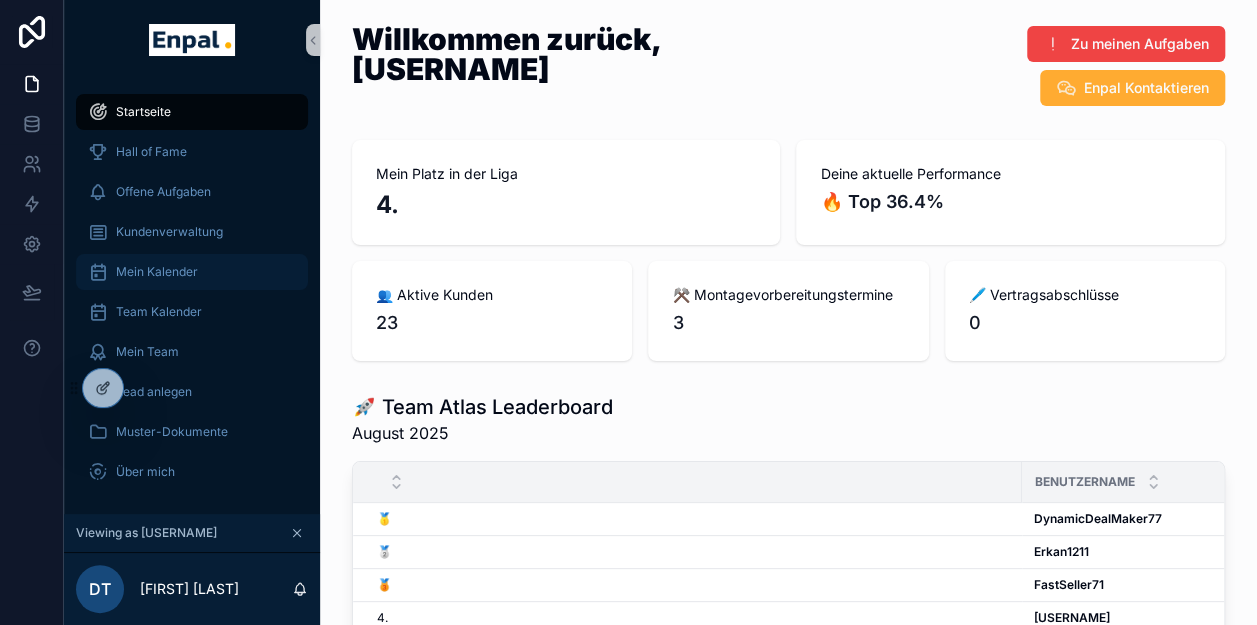 click on "Mein Kalender" at bounding box center [157, 272] 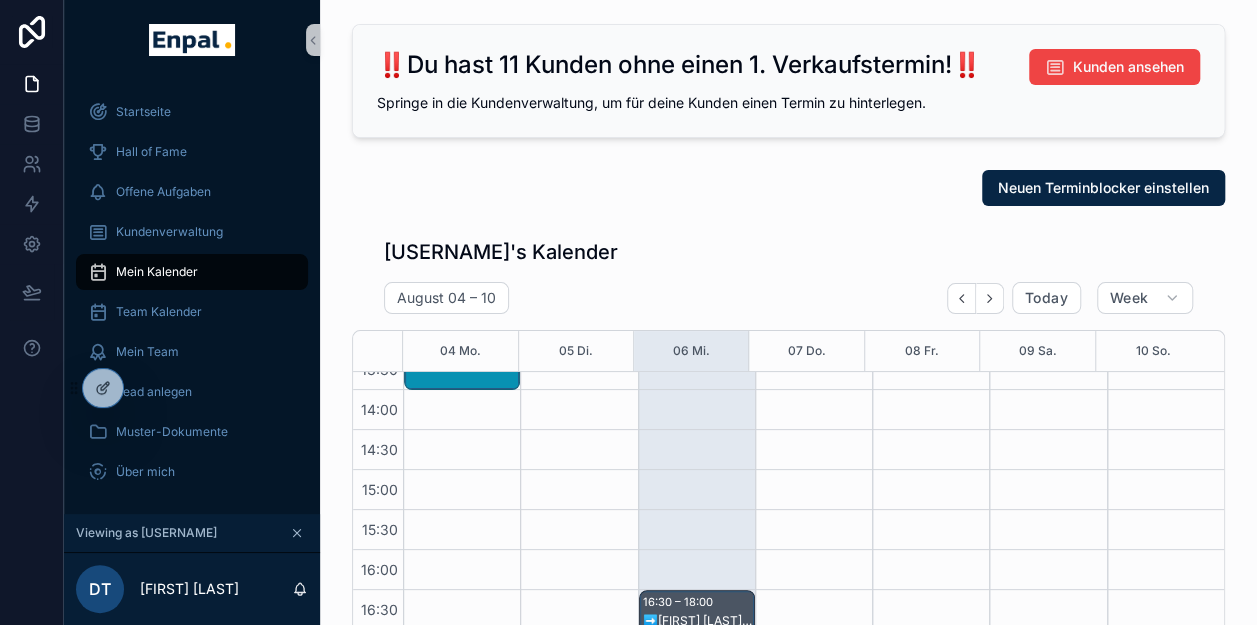 scroll, scrollTop: 802, scrollLeft: 0, axis: vertical 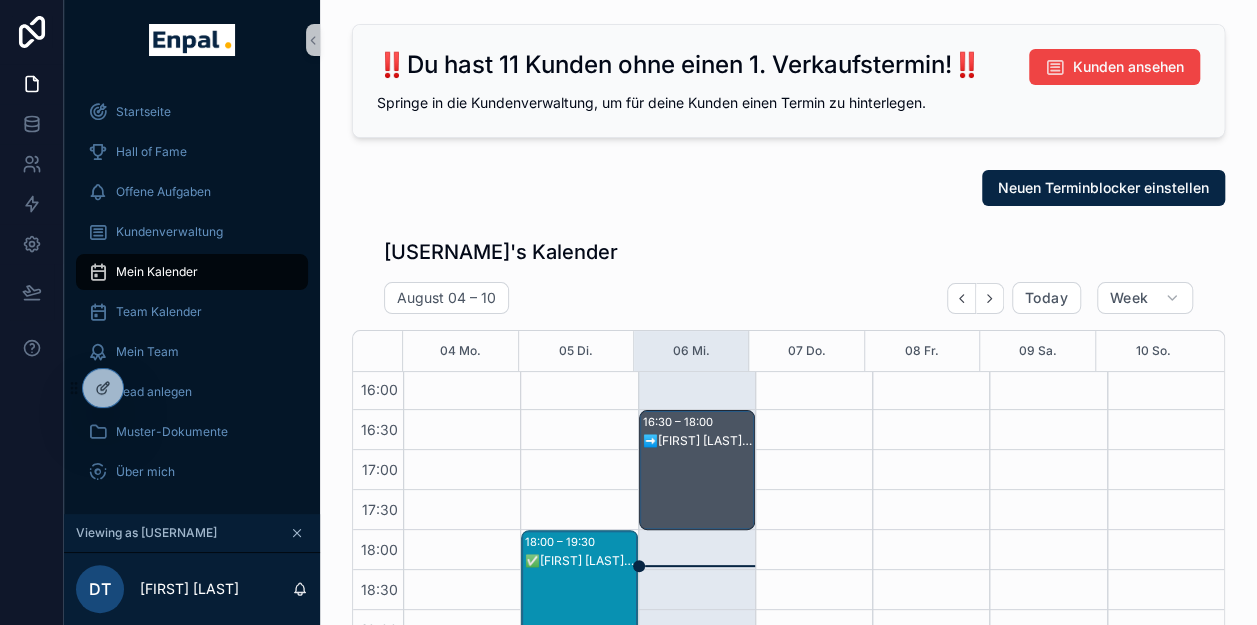 click on "➡️Udo Brunke - 2. VG" at bounding box center (698, 441) 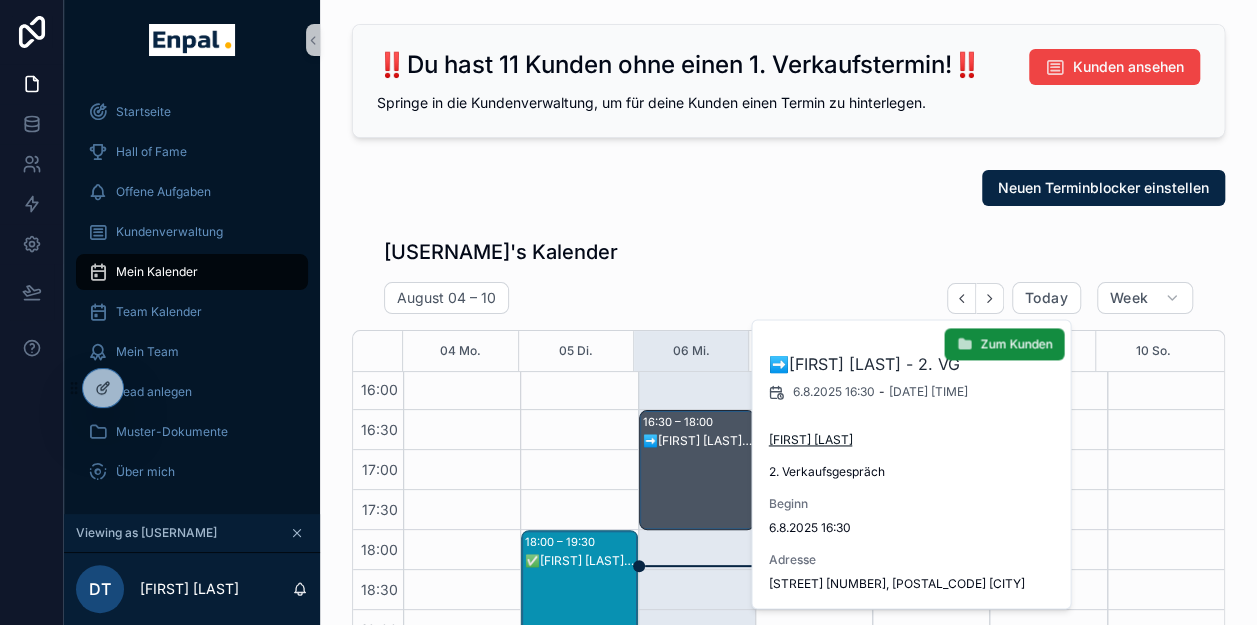 click on "[FIRST] [LAST]" at bounding box center (810, 440) 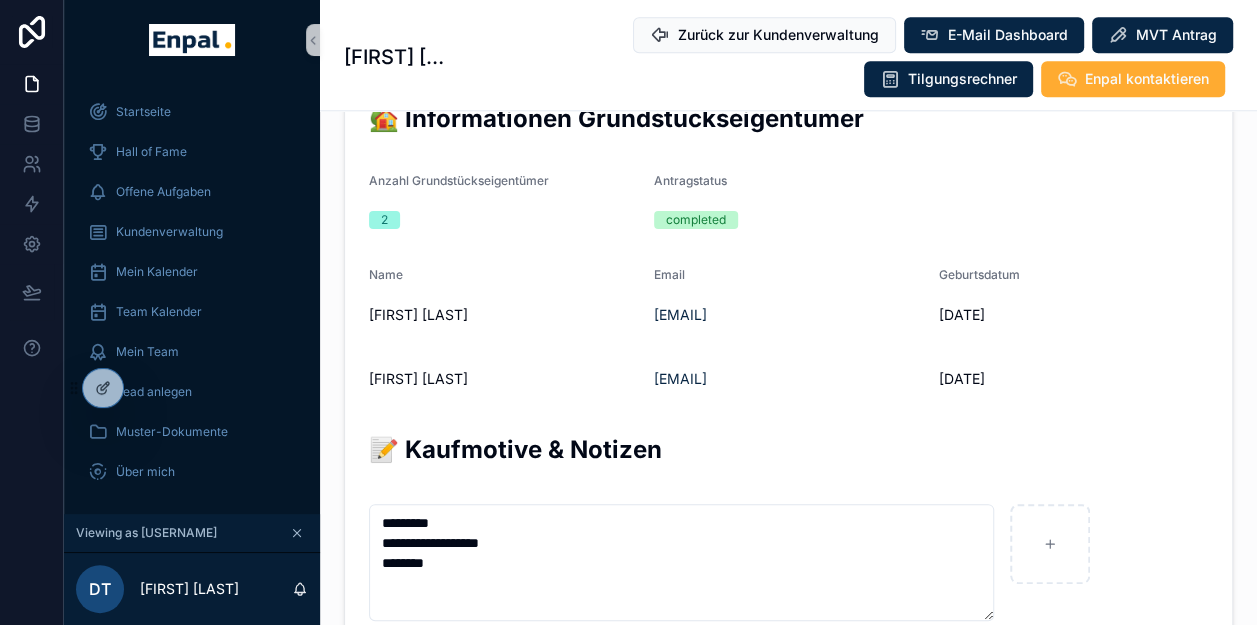 scroll, scrollTop: 1115, scrollLeft: 0, axis: vertical 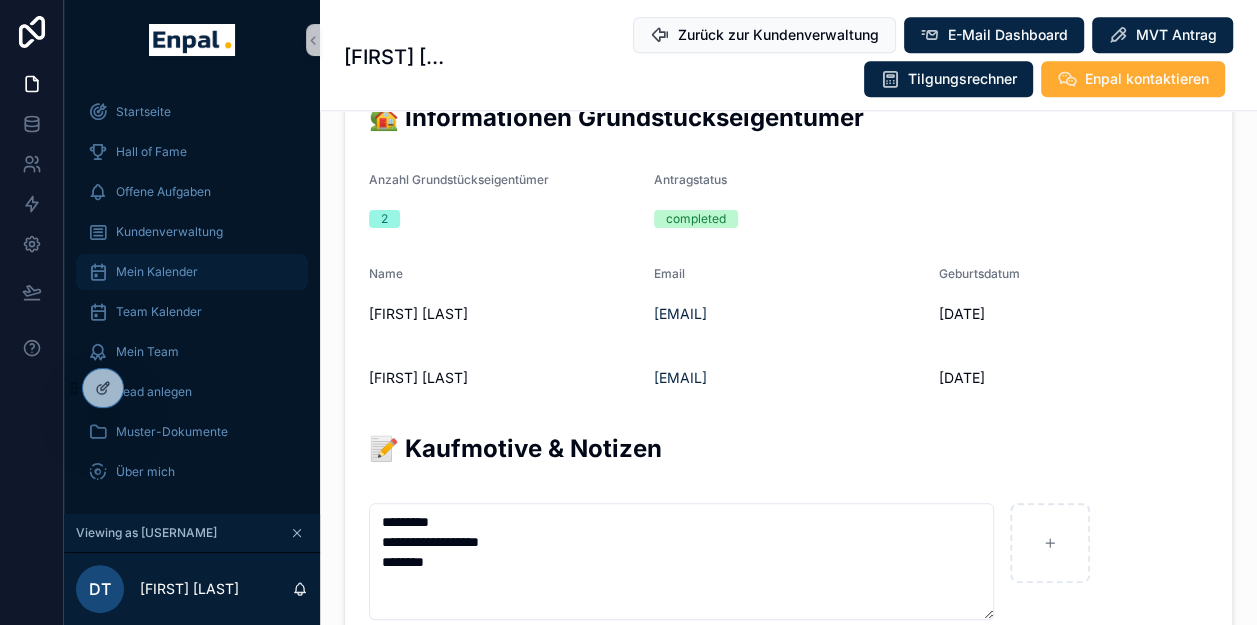 click on "Mein Kalender" at bounding box center (157, 272) 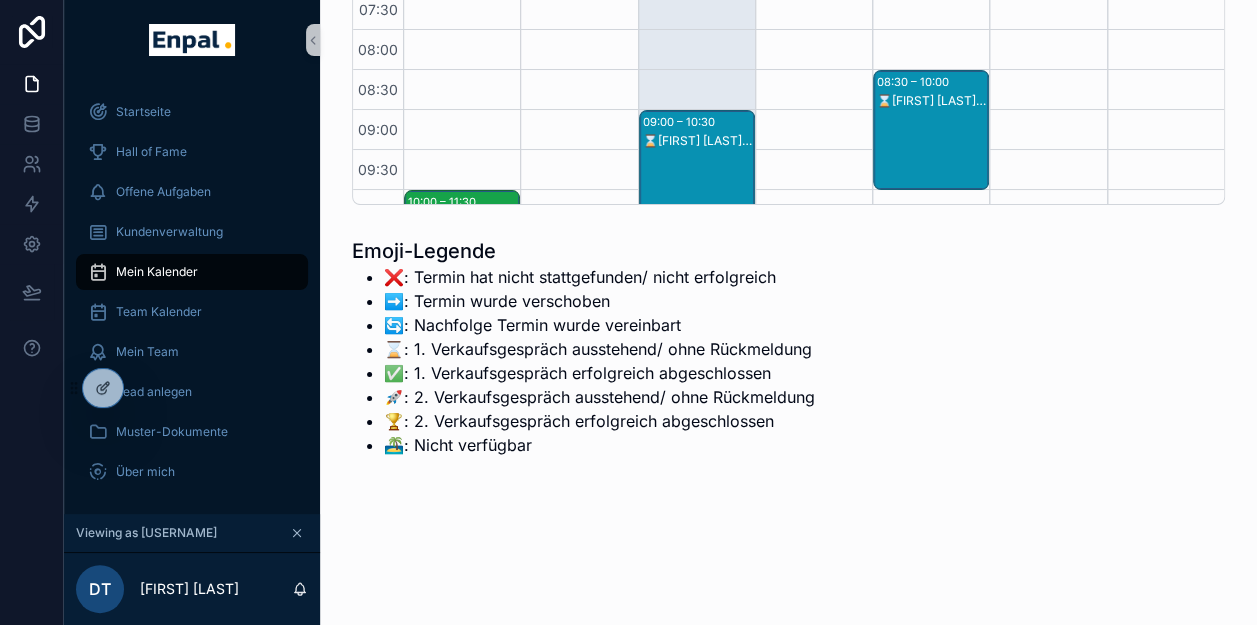scroll, scrollTop: 352, scrollLeft: 0, axis: vertical 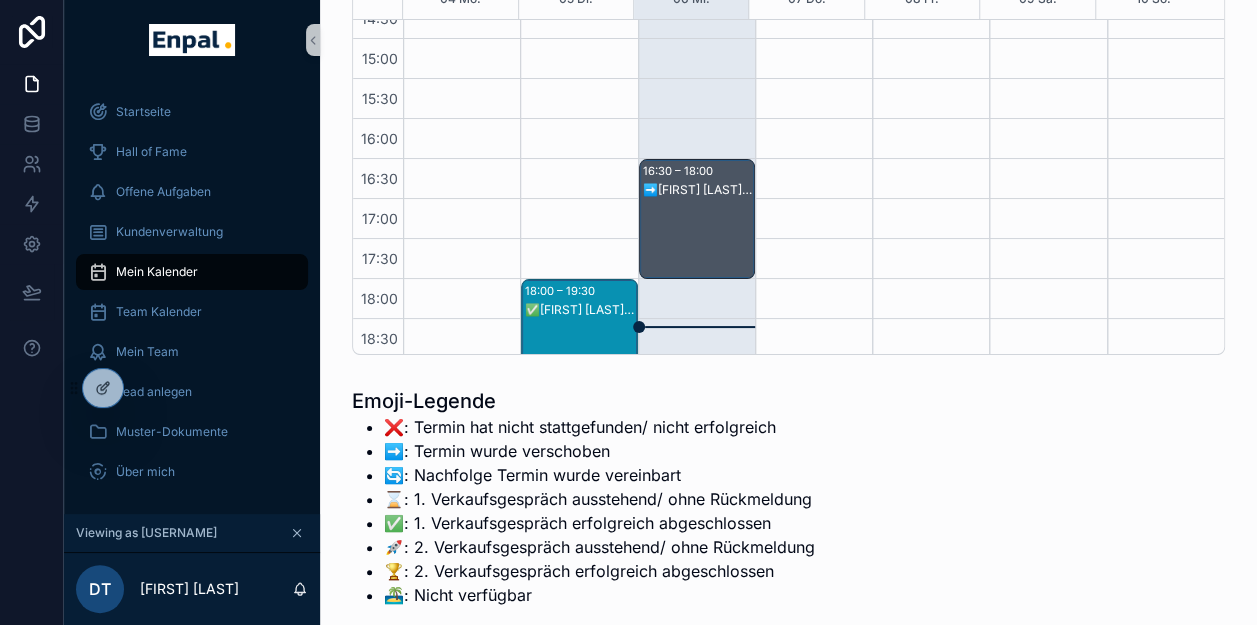click on "➡️[FIRST] [LAST] - 2. VG" at bounding box center (698, 190) 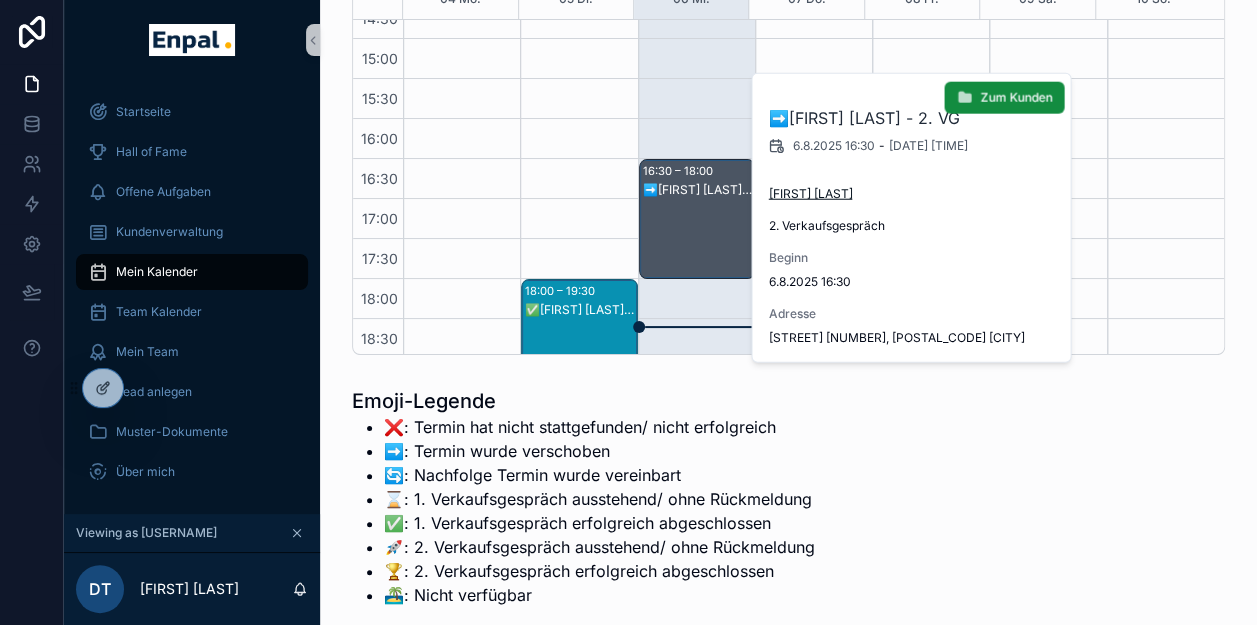 click on "[FIRST] [LAST]" at bounding box center (810, 194) 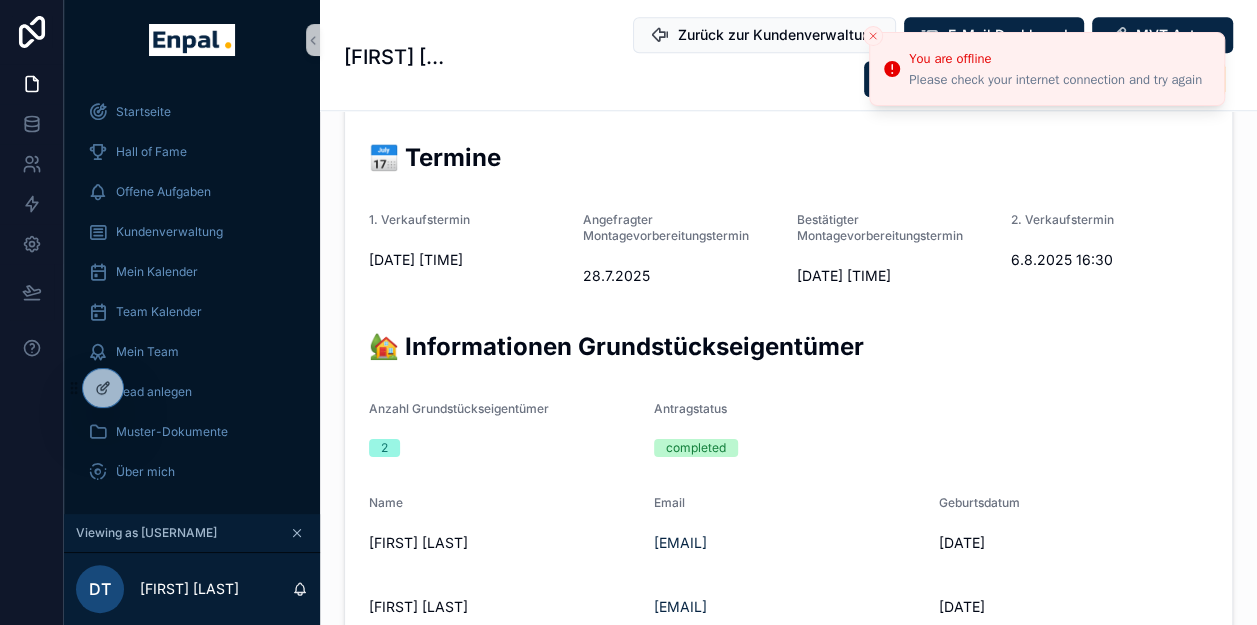 scroll, scrollTop: 0, scrollLeft: 0, axis: both 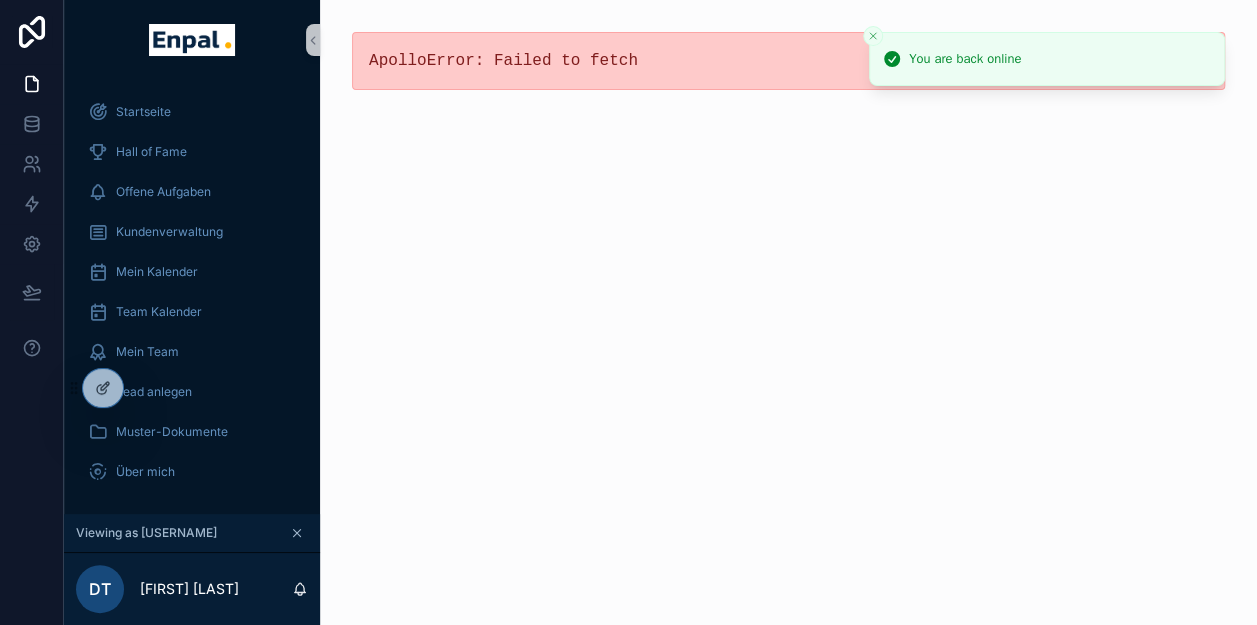 drag, startPoint x: 1078, startPoint y: 126, endPoint x: 1036, endPoint y: 101, distance: 48.8774 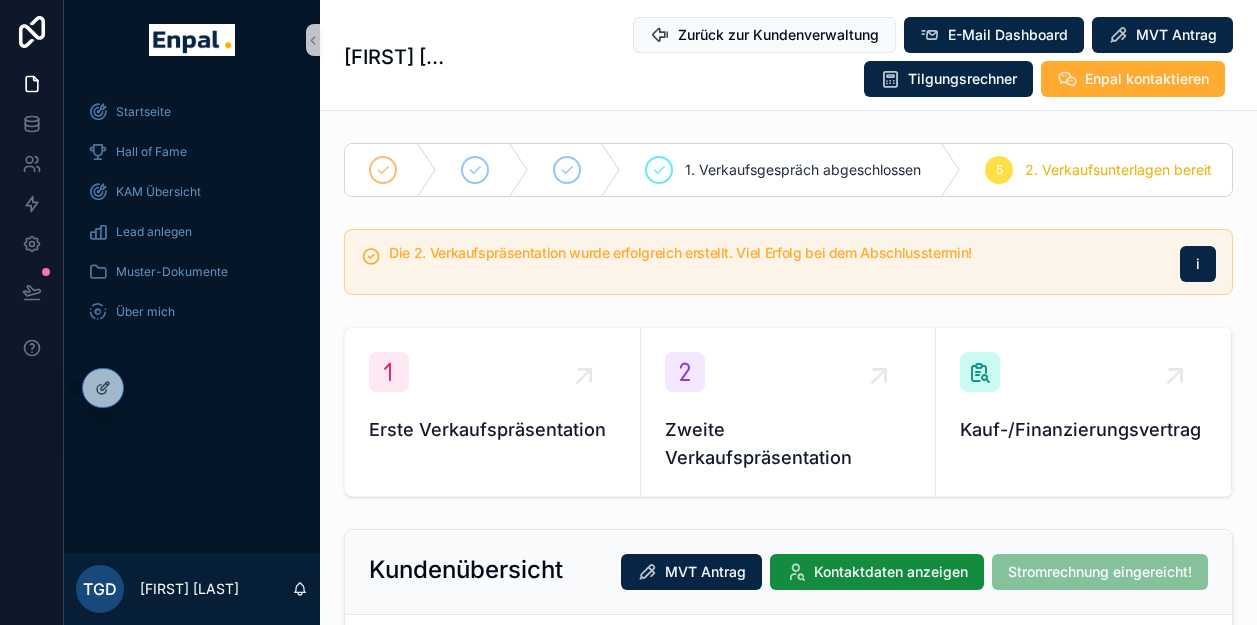 scroll, scrollTop: 0, scrollLeft: 0, axis: both 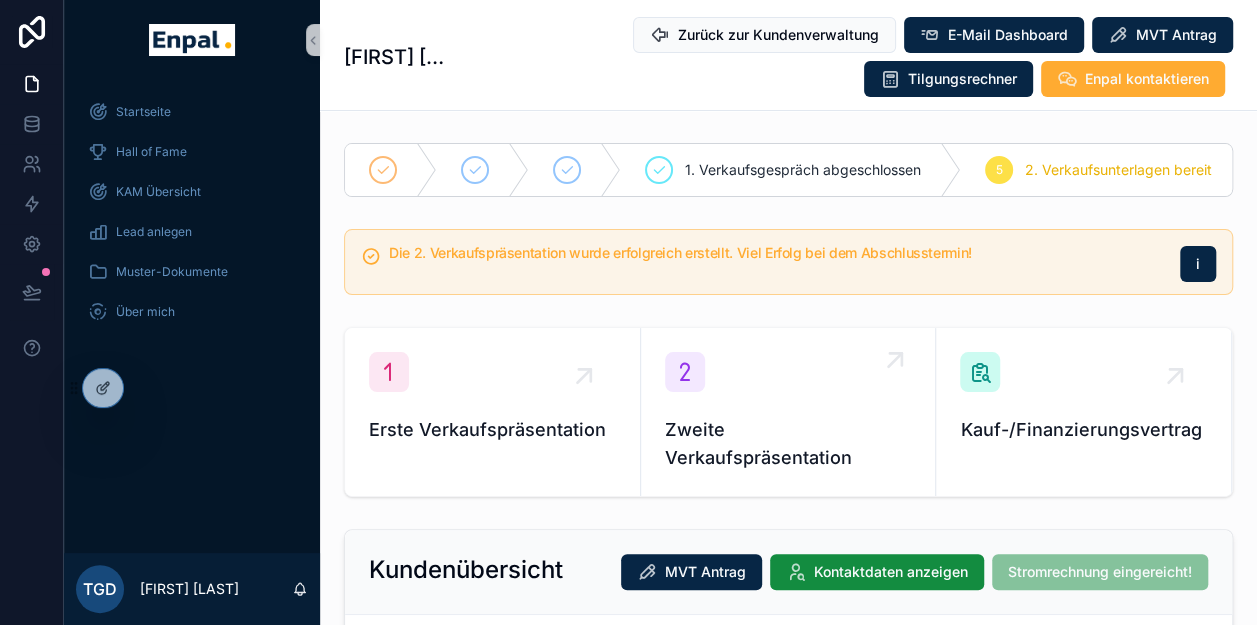 click on "Zweite Verkaufspräsentation" at bounding box center (788, 412) 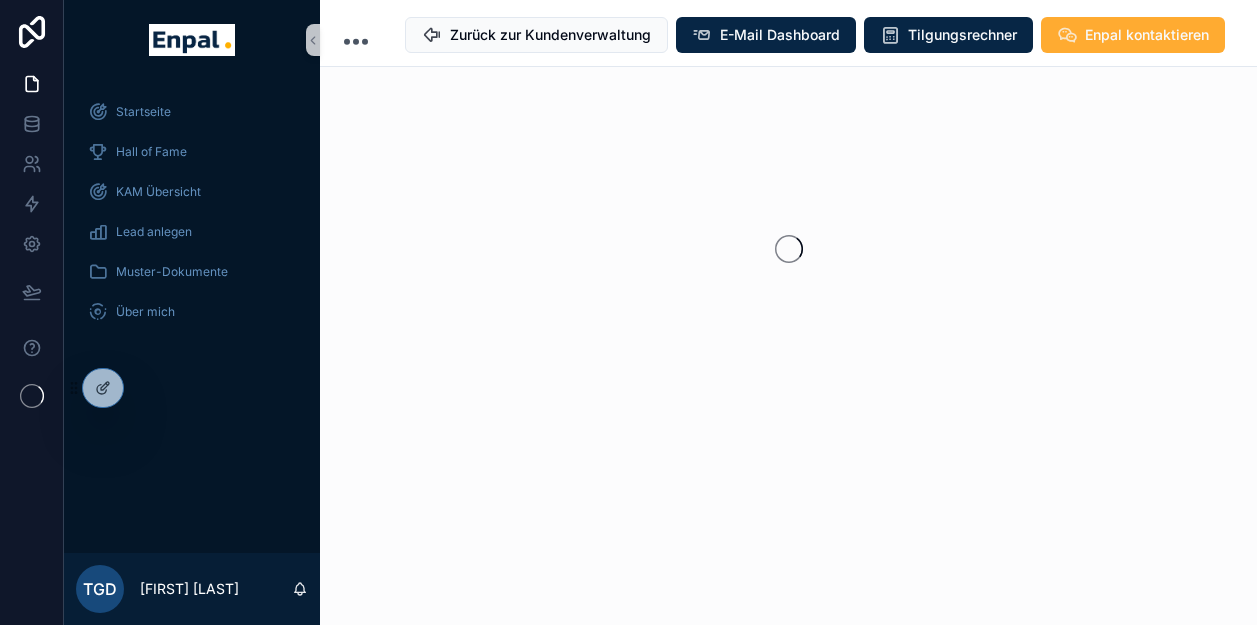 scroll, scrollTop: 0, scrollLeft: 0, axis: both 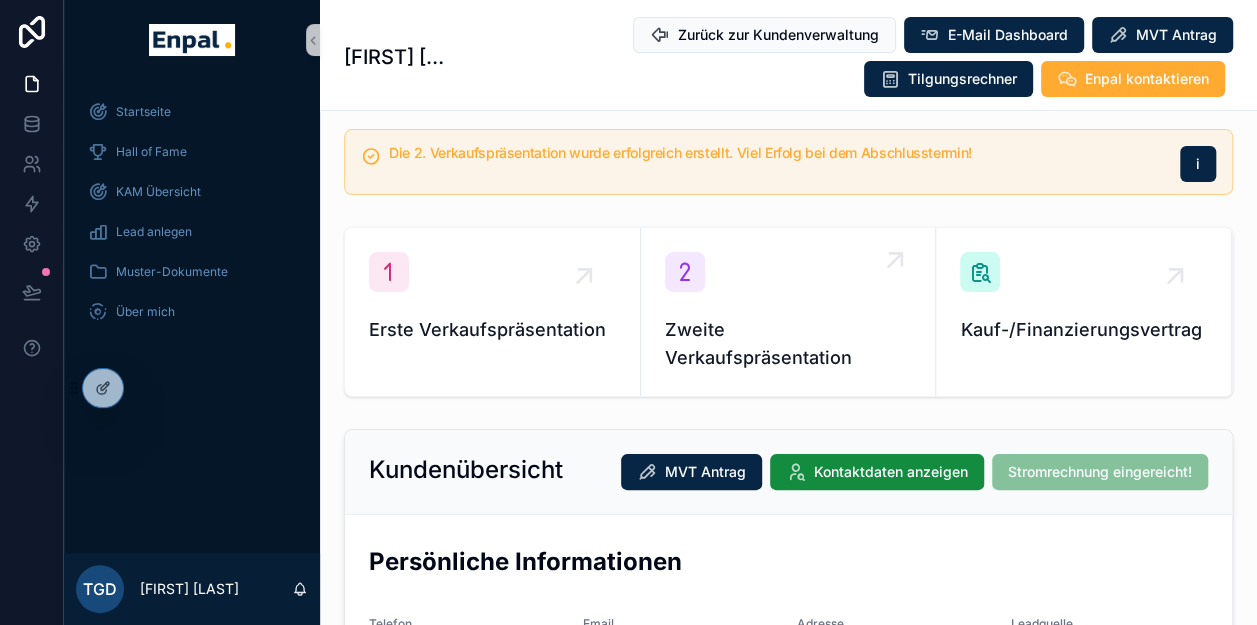 click on "Zweite Verkaufspräsentation" at bounding box center [788, 312] 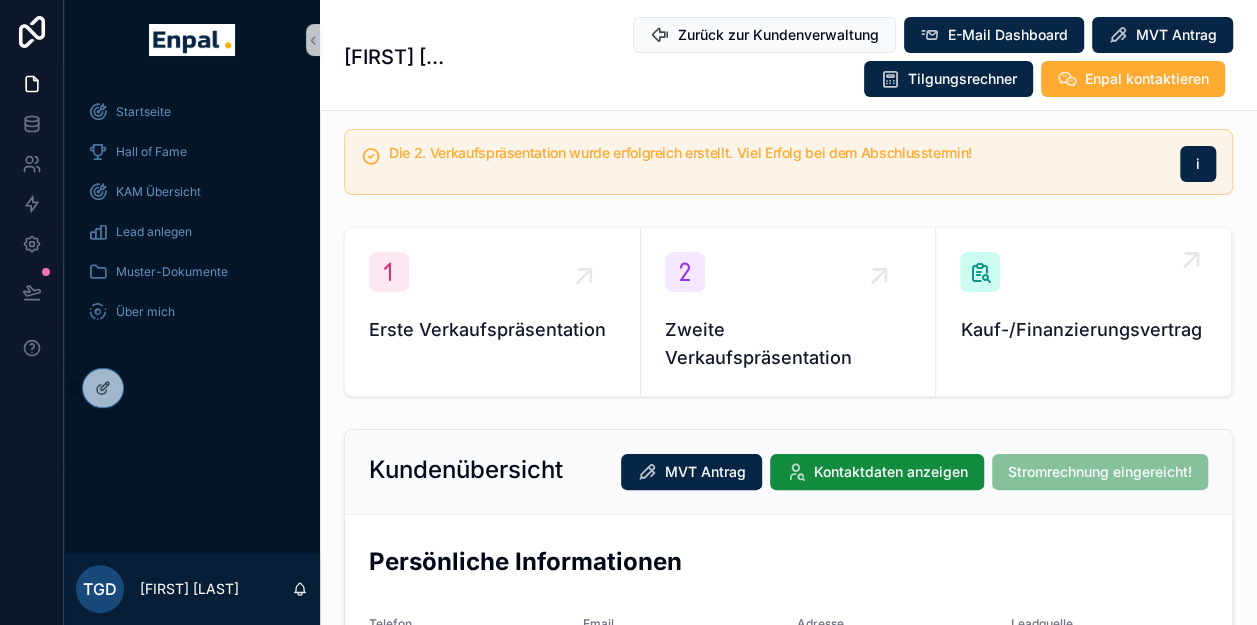 click on "Kauf-/Finanzierungsvertrag" at bounding box center (1083, 330) 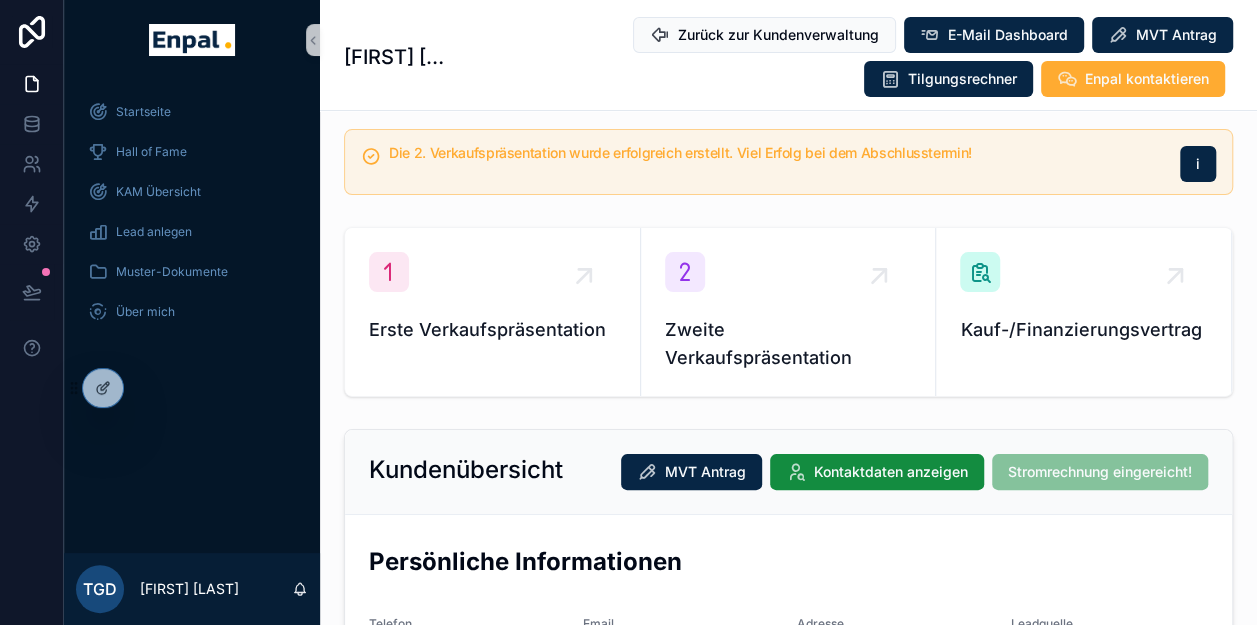 drag, startPoint x: 956, startPoint y: 96, endPoint x: 923, endPoint y: 74, distance: 39.661064 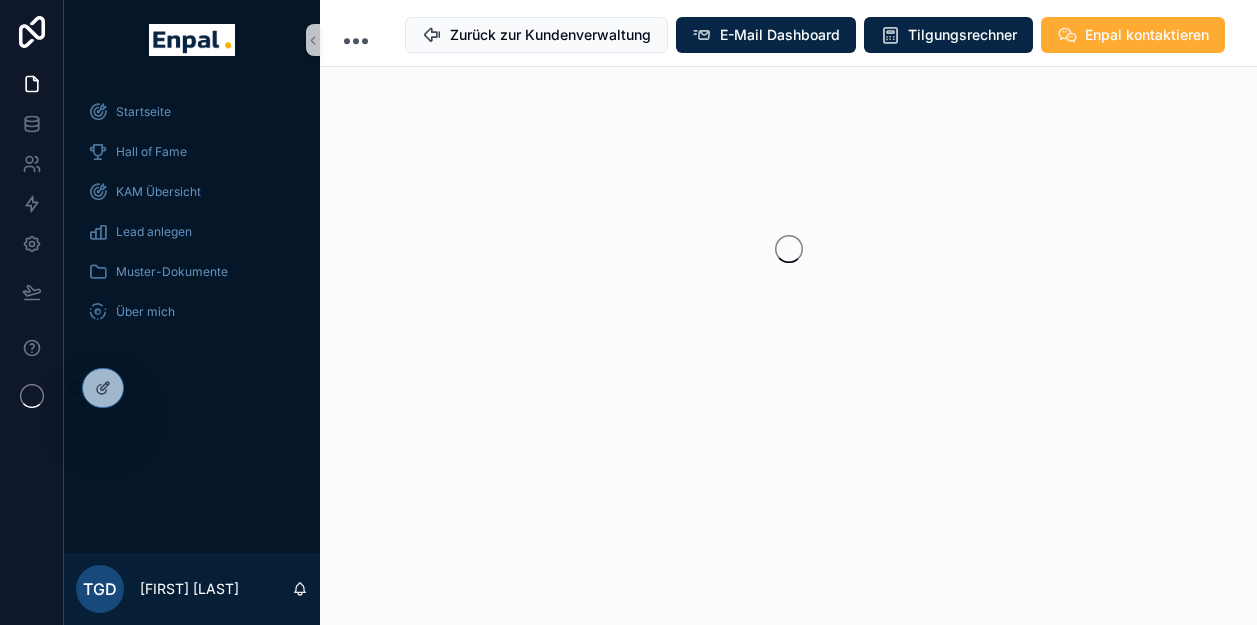 scroll, scrollTop: 0, scrollLeft: 0, axis: both 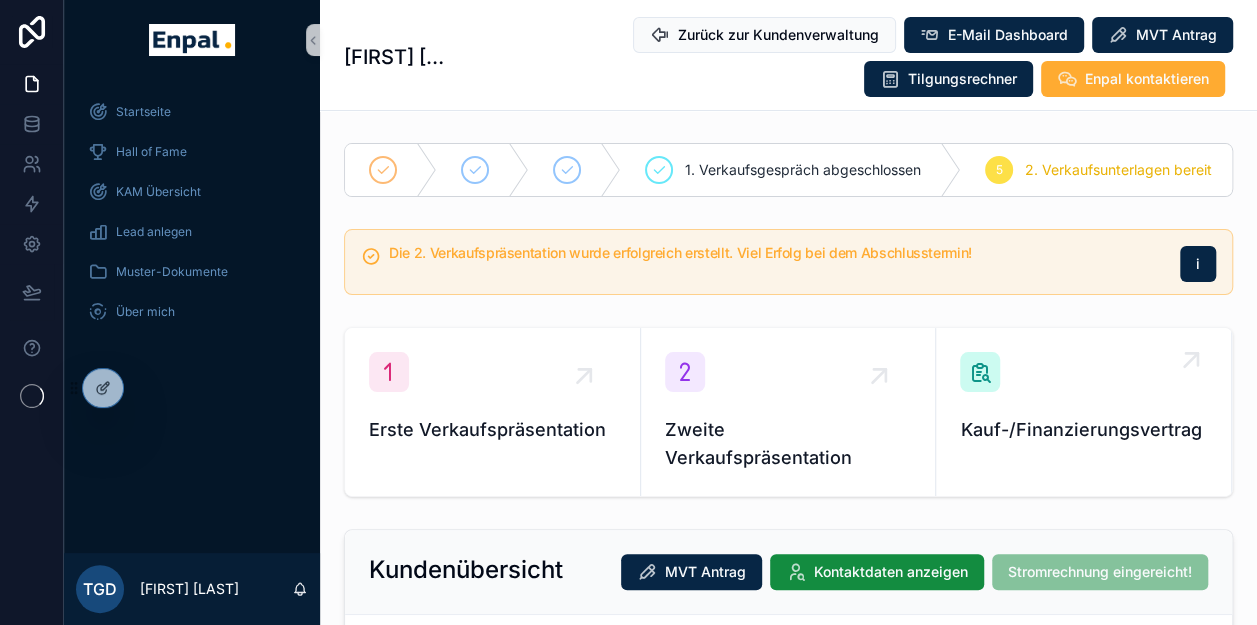 click on "Kauf-/Finanzierungsvertrag" at bounding box center (1084, 412) 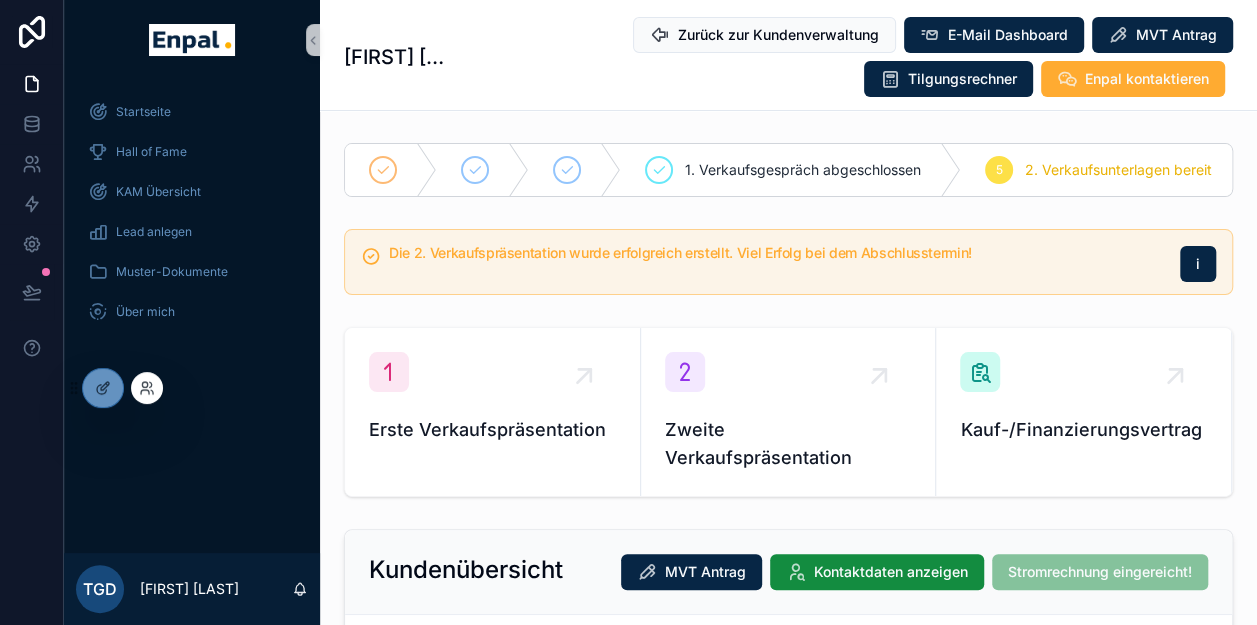 click at bounding box center [147, 388] 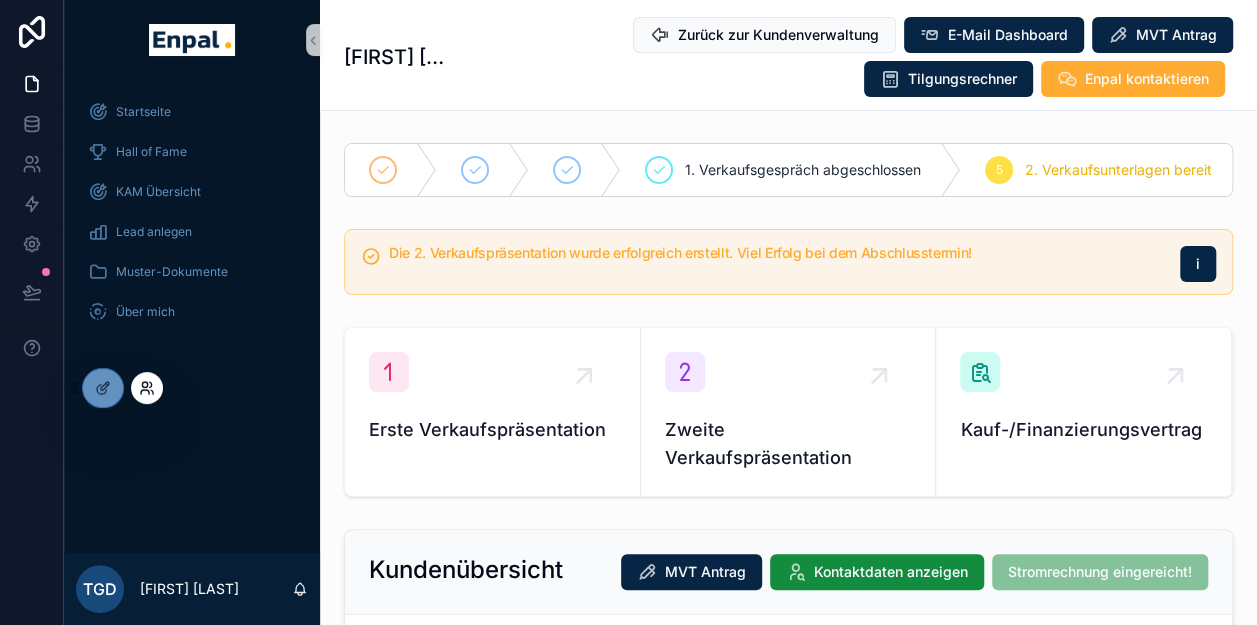 click 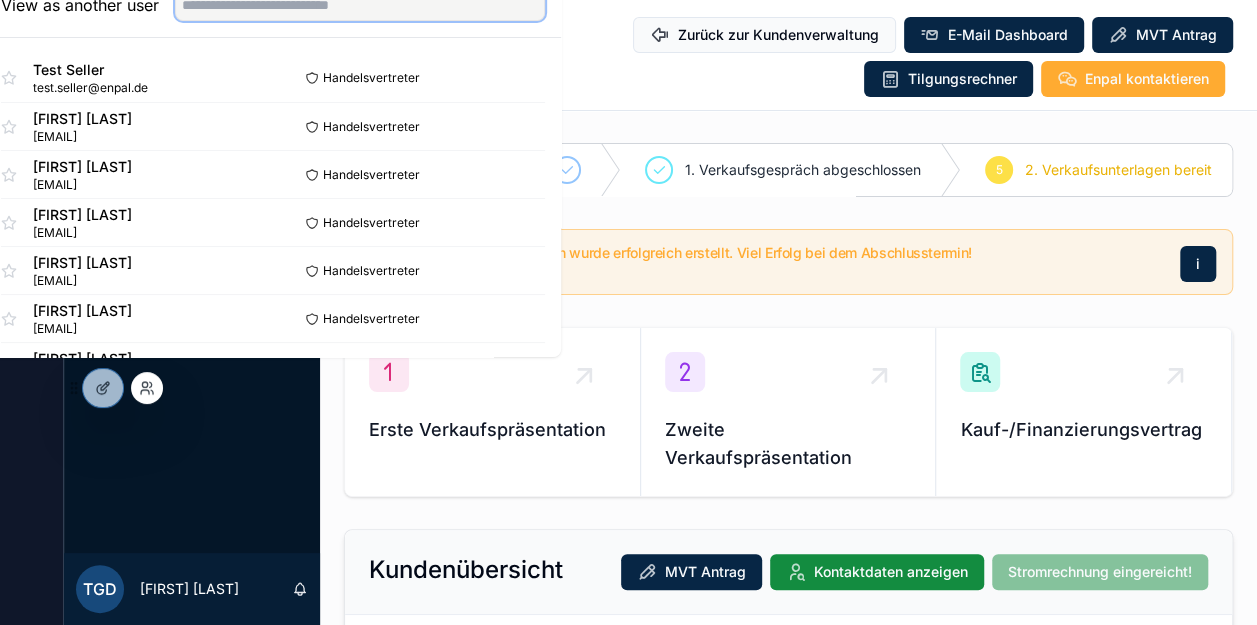 click at bounding box center (360, 5) 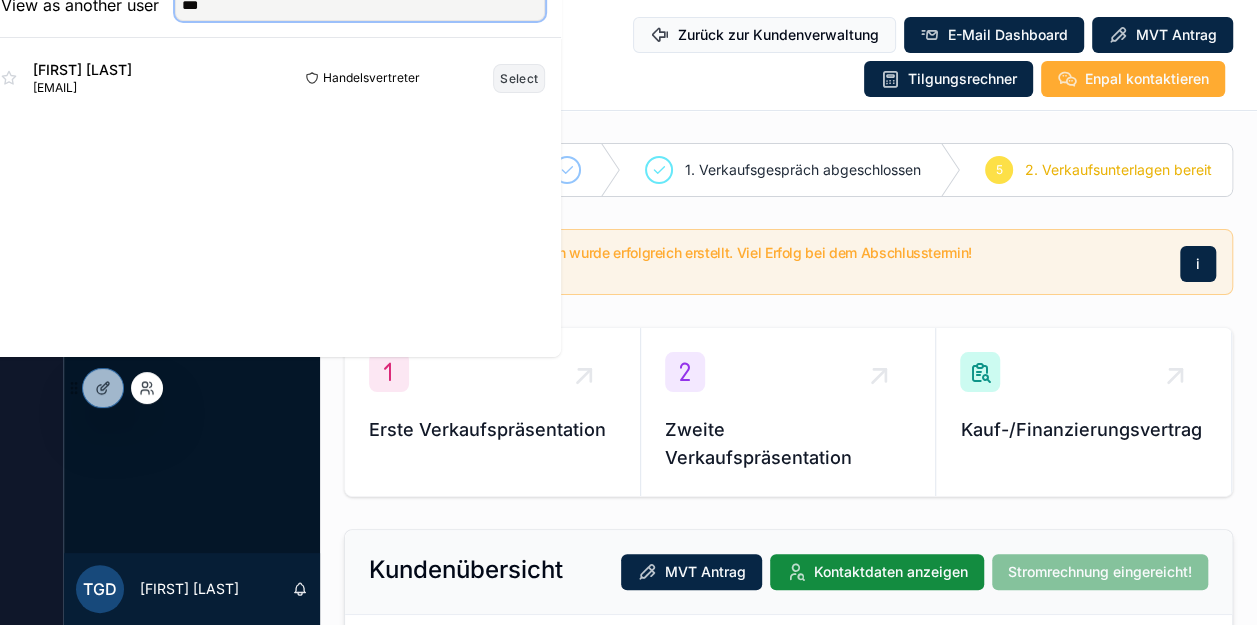 type on "***" 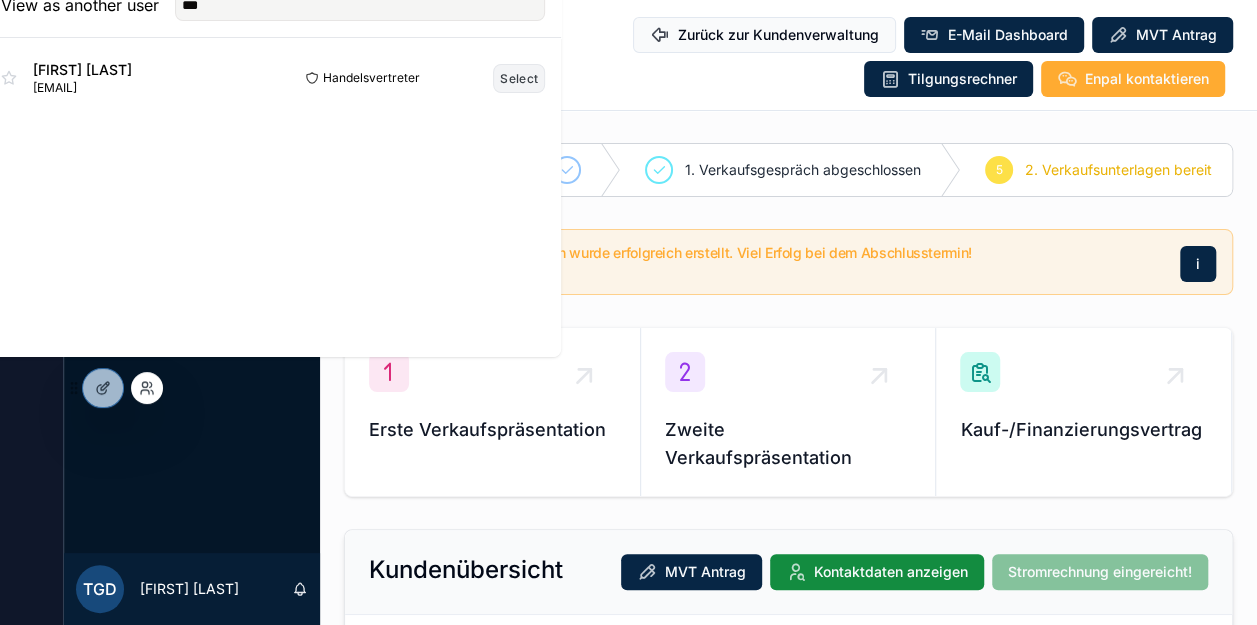 click on "Select" at bounding box center [519, 78] 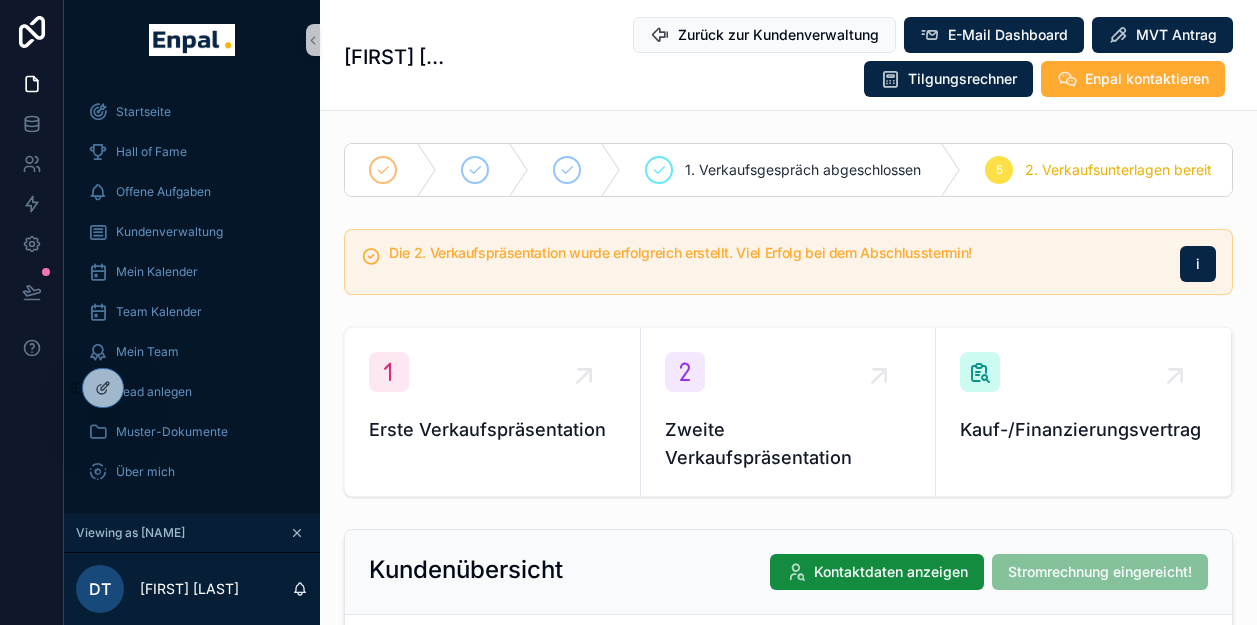 scroll, scrollTop: 0, scrollLeft: 0, axis: both 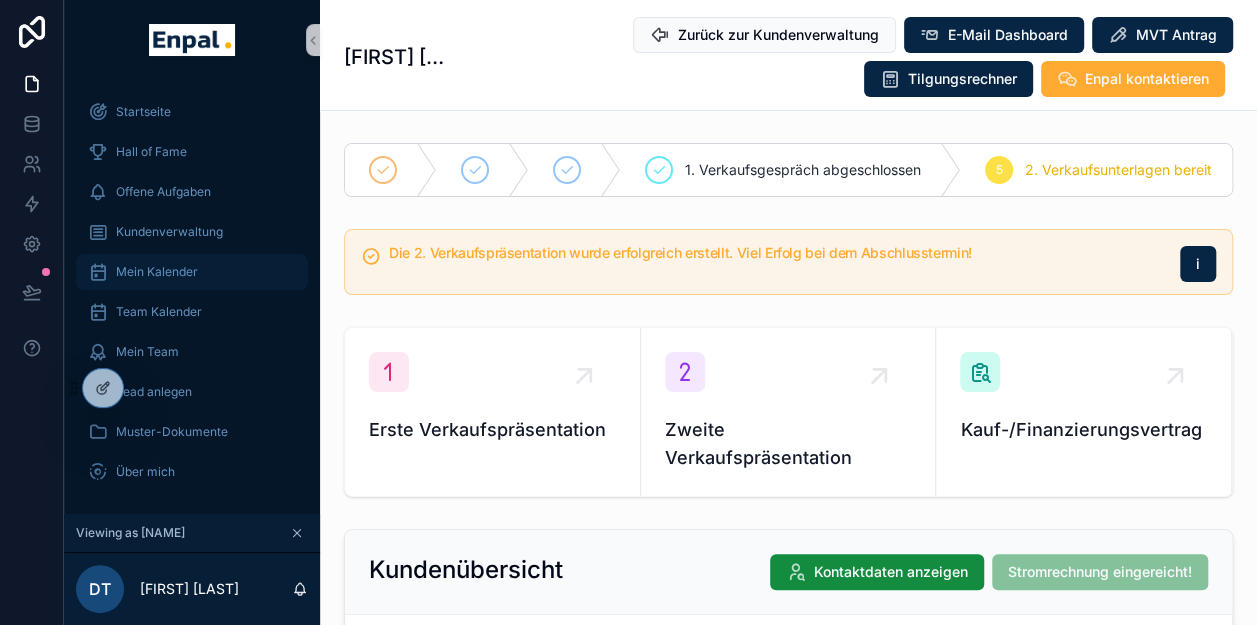click on "Mein Kalender" at bounding box center [192, 272] 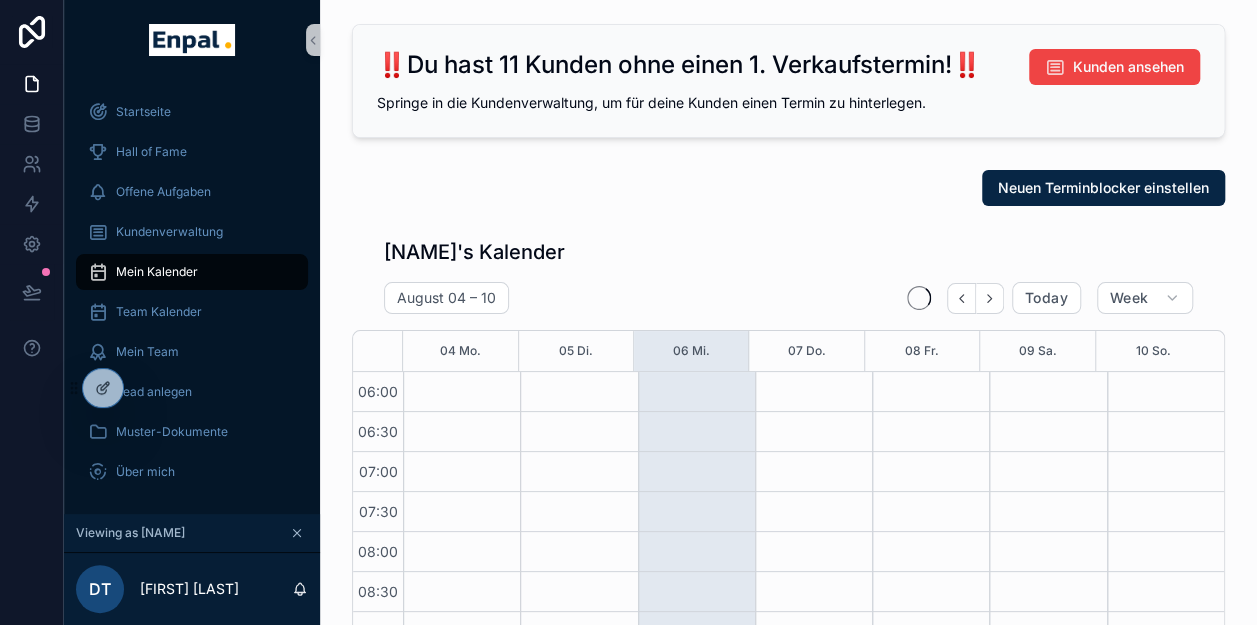 scroll, scrollTop: 480, scrollLeft: 0, axis: vertical 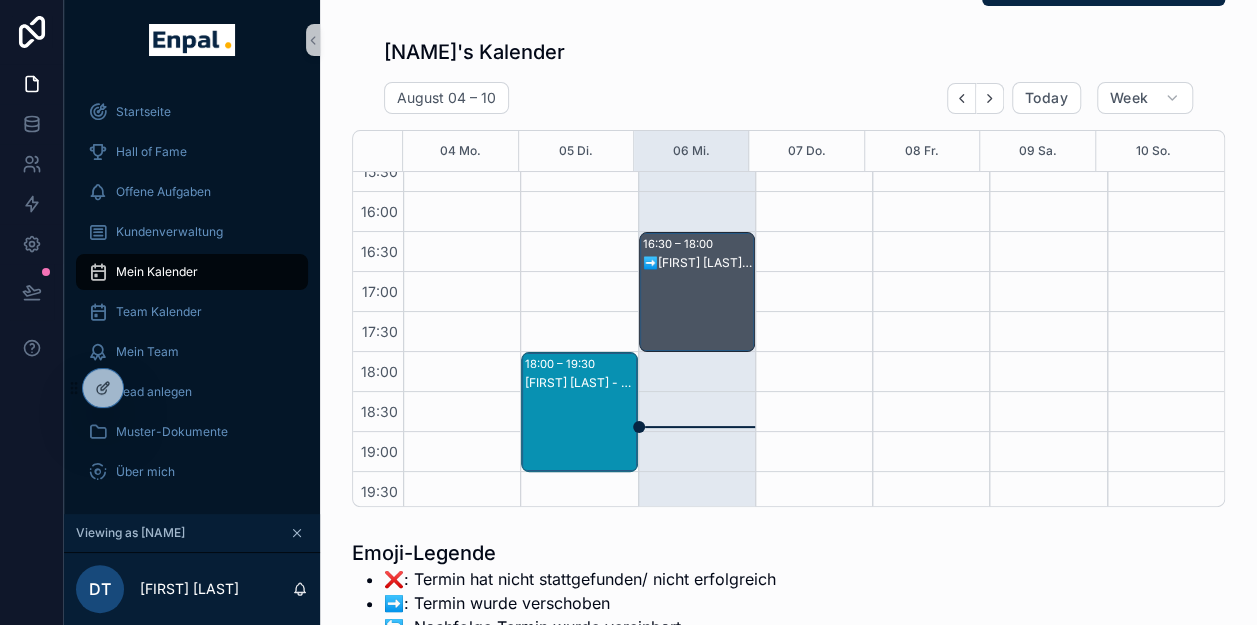 click on "➡️[FIRST] [LAST] - 2. VG" at bounding box center [698, 312] 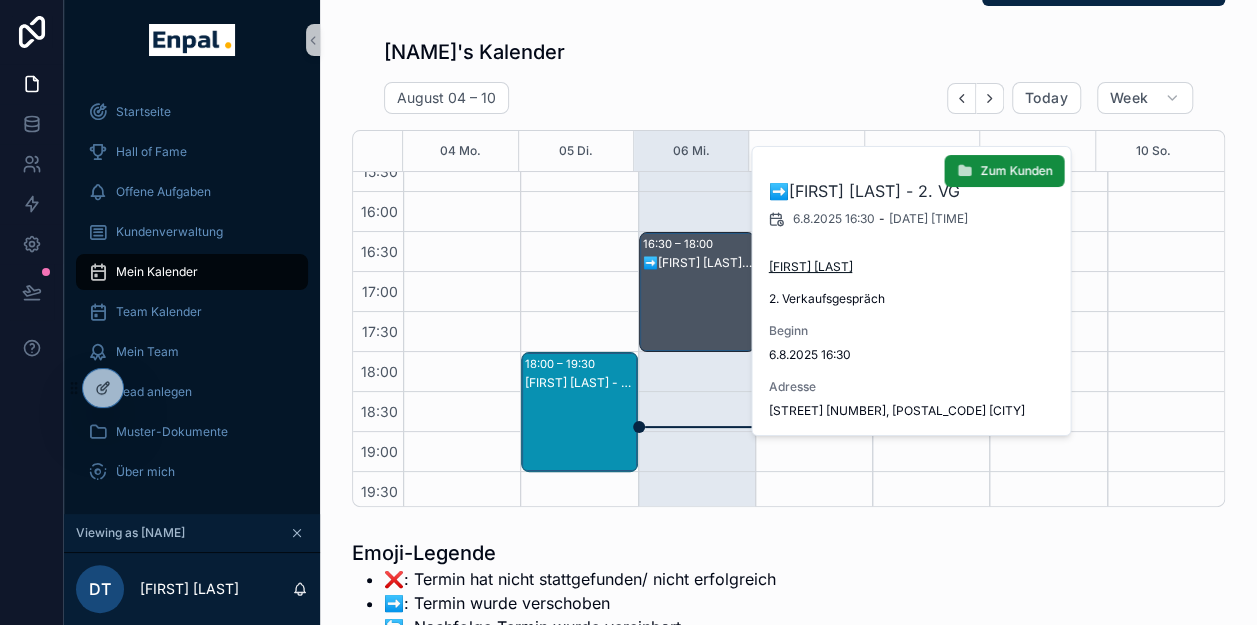 click on "[FIRST] [LAST]" at bounding box center [810, 267] 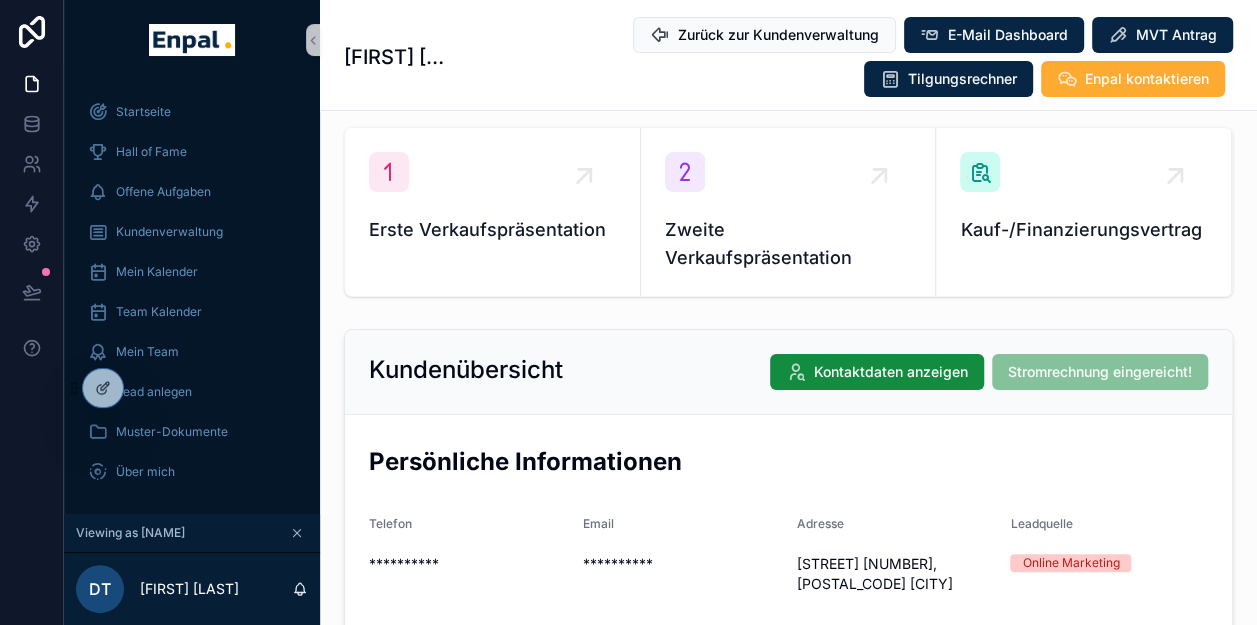 scroll, scrollTop: 0, scrollLeft: 0, axis: both 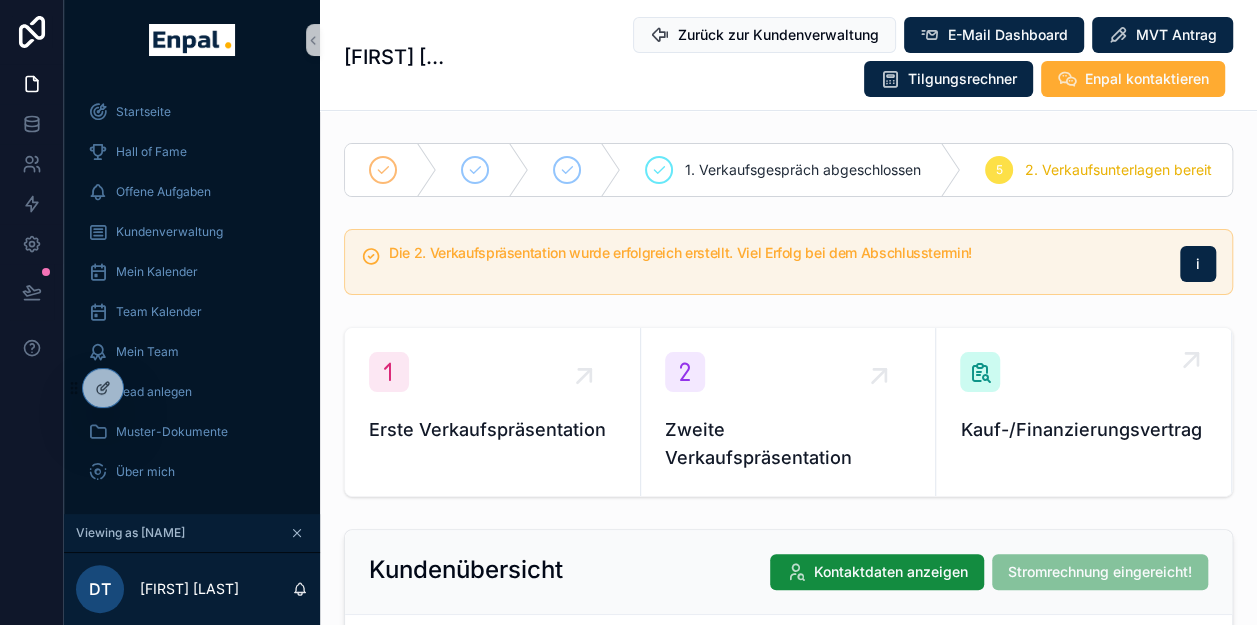 click on "Kauf-/Finanzierungsvertrag" at bounding box center [1083, 398] 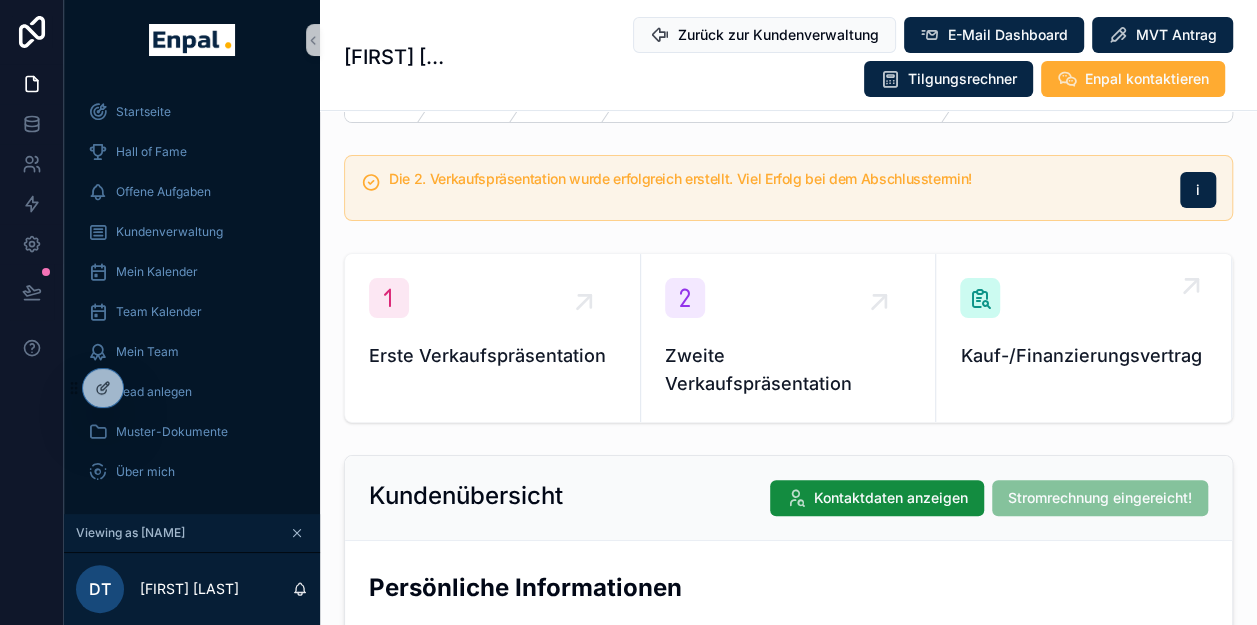 scroll, scrollTop: 100, scrollLeft: 0, axis: vertical 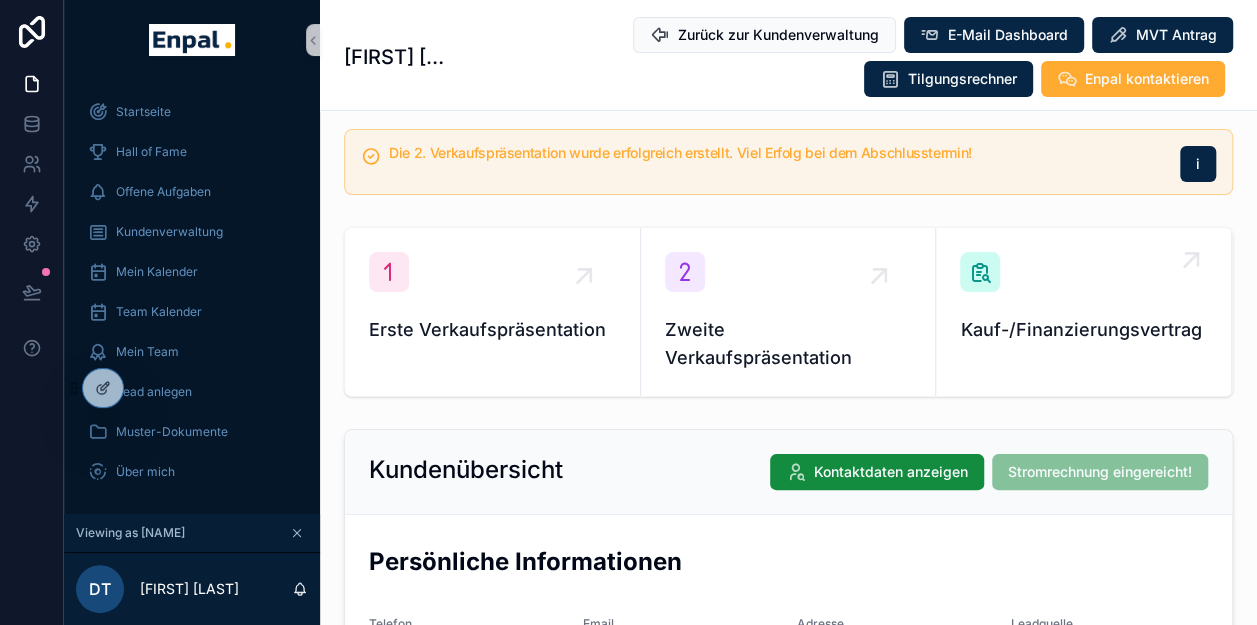 click on "Kauf-/Finanzierungsvertrag" at bounding box center (1083, 330) 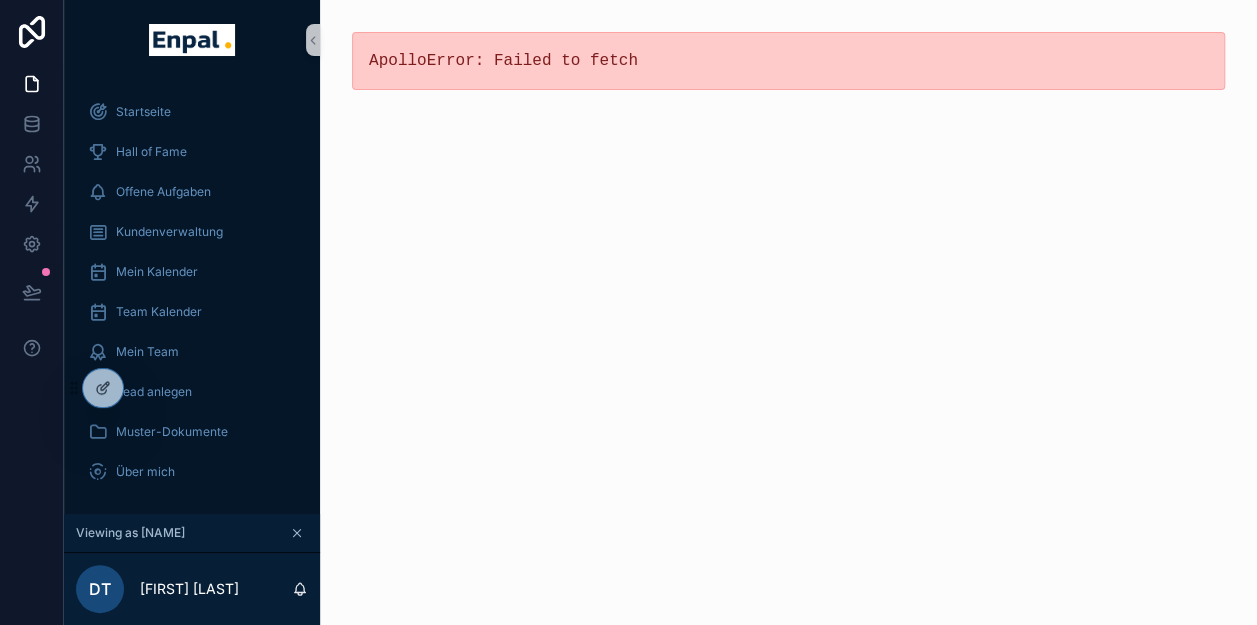 scroll, scrollTop: 0, scrollLeft: 0, axis: both 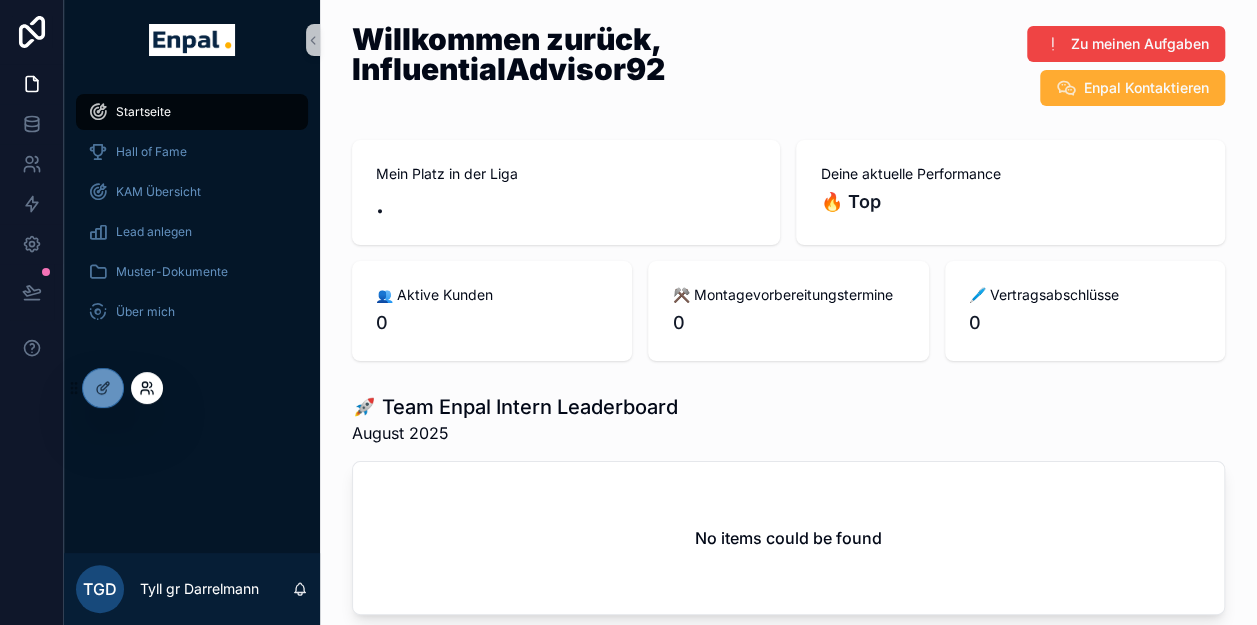click 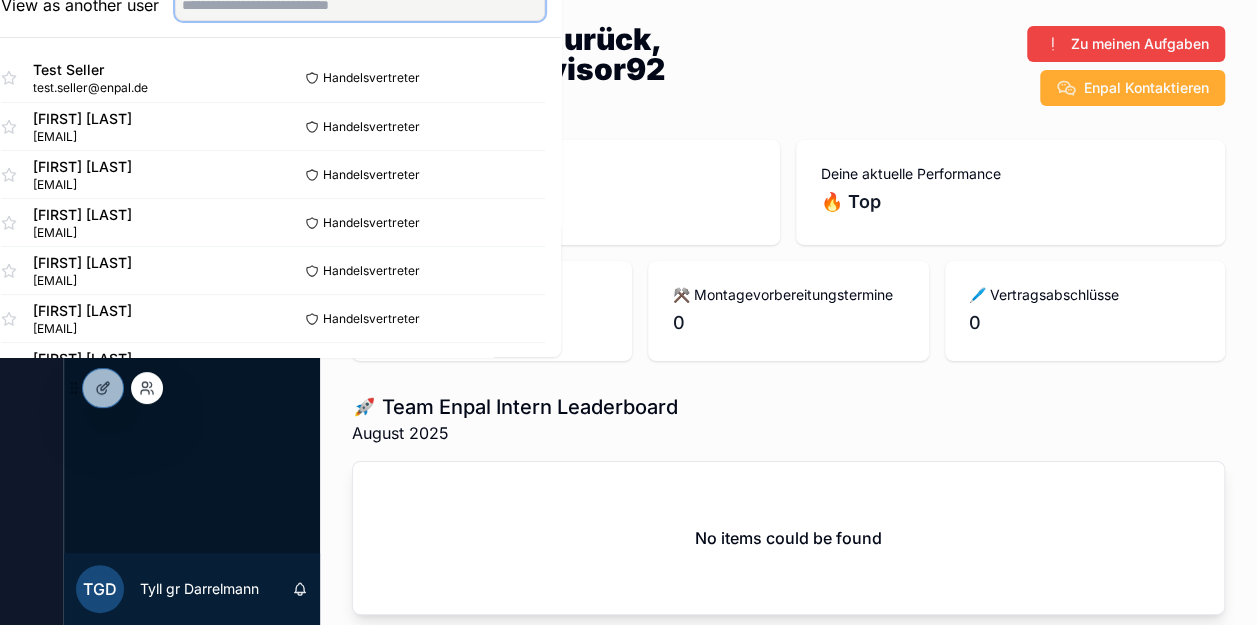 click at bounding box center (360, 5) 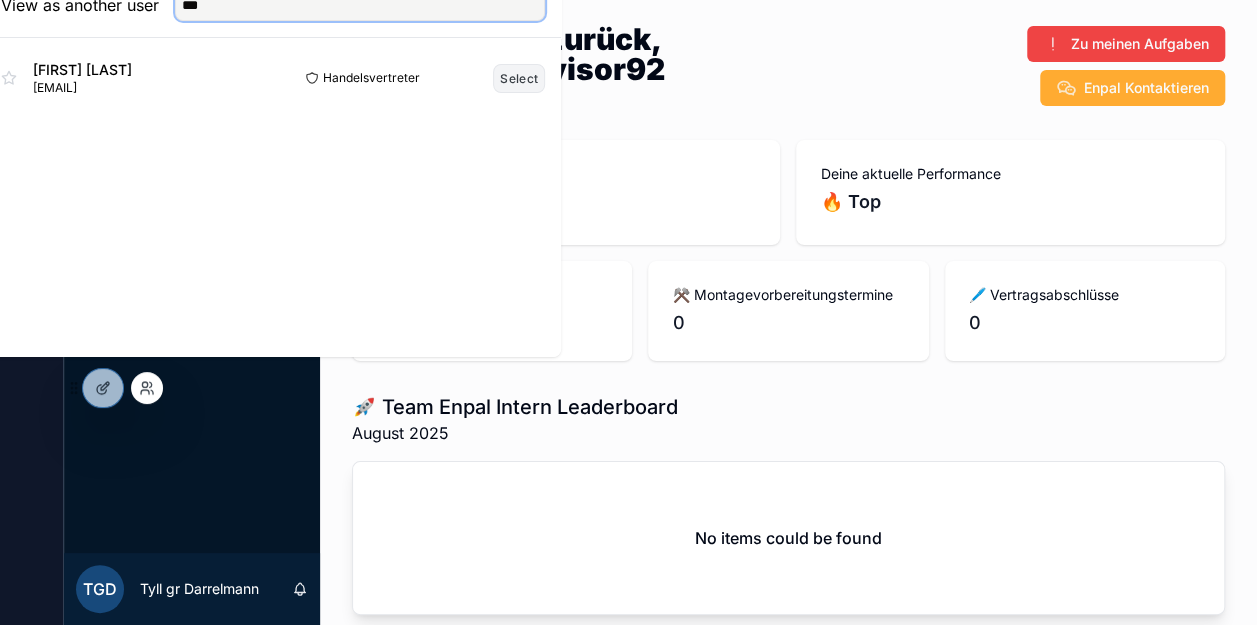 type on "***" 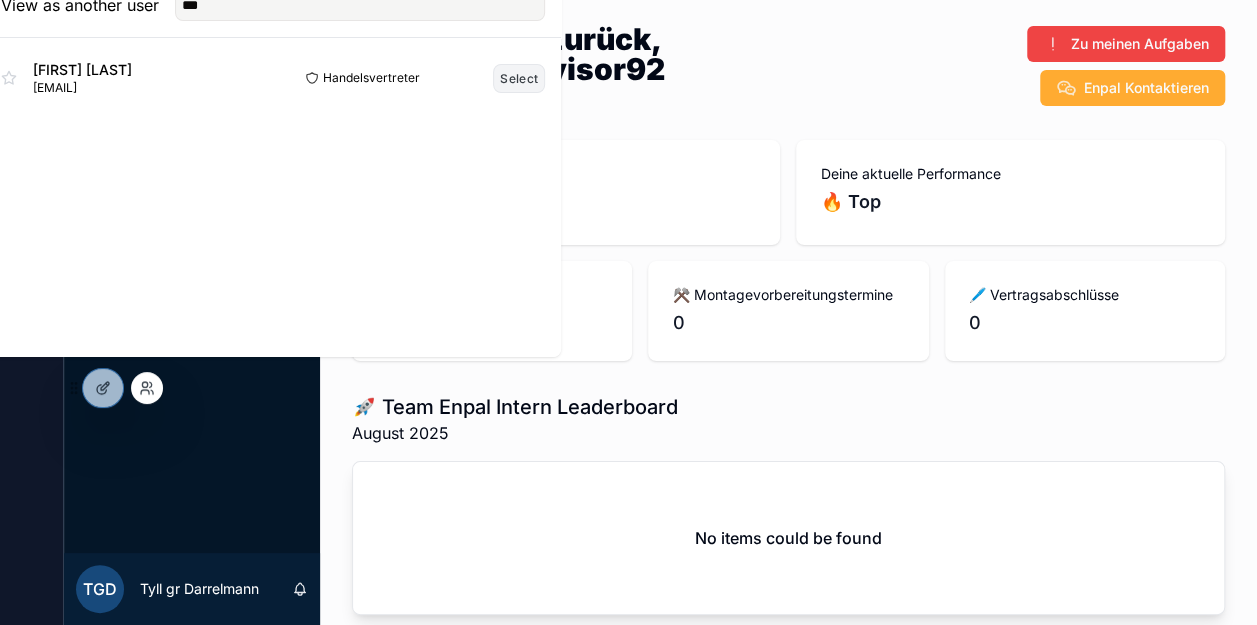 click on "Select" at bounding box center (519, 78) 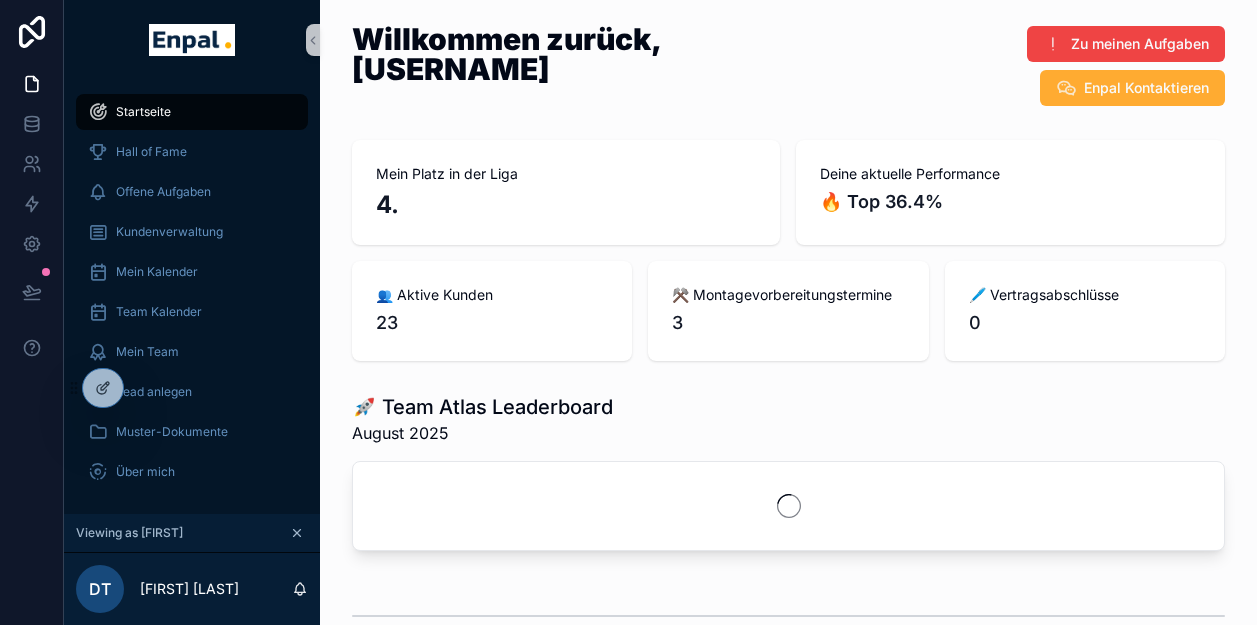 scroll, scrollTop: 0, scrollLeft: 0, axis: both 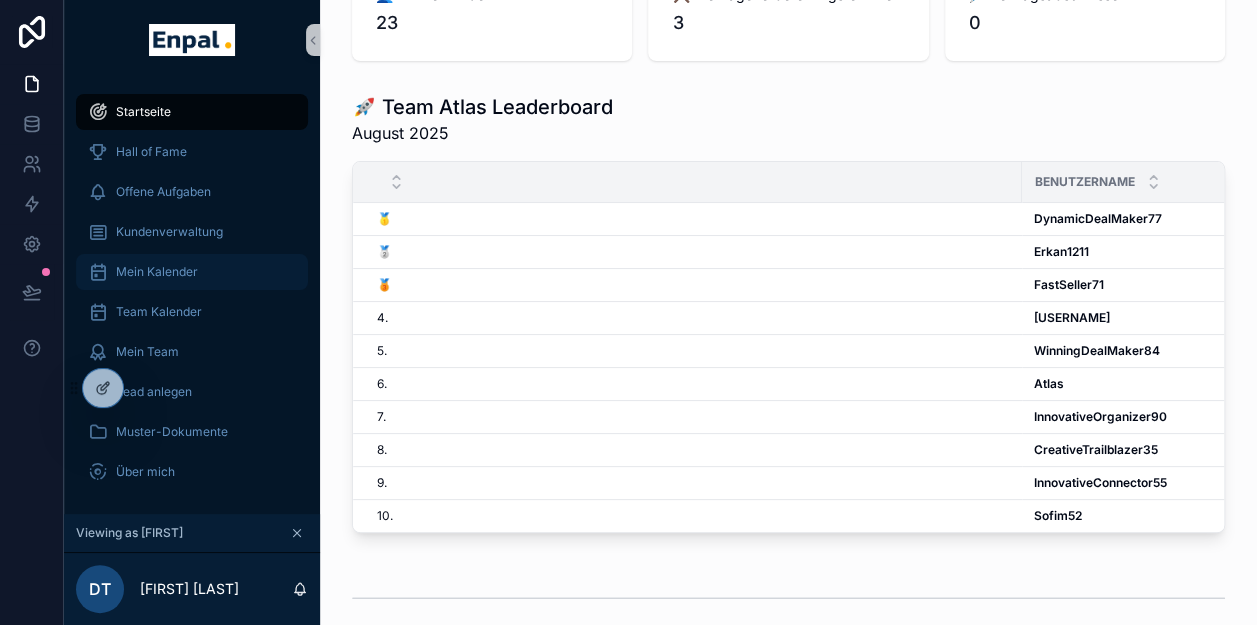 click on "Mein Kalender" at bounding box center (157, 272) 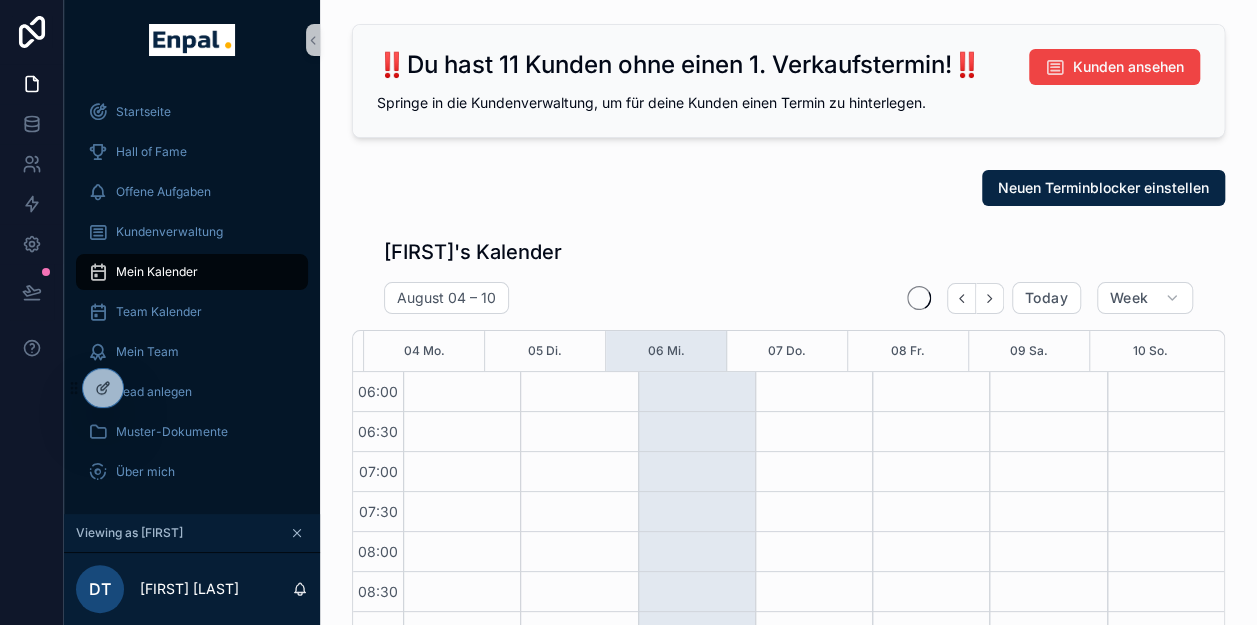 scroll, scrollTop: 480, scrollLeft: 0, axis: vertical 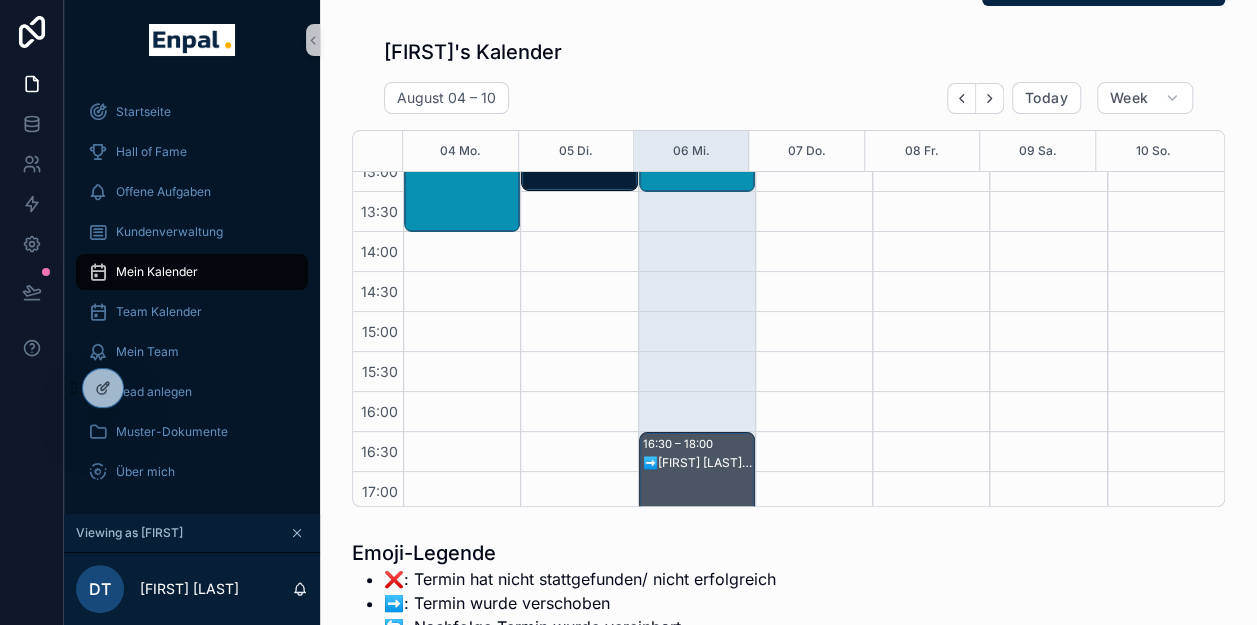 click on "16:30 – 18:00" at bounding box center [680, 444] 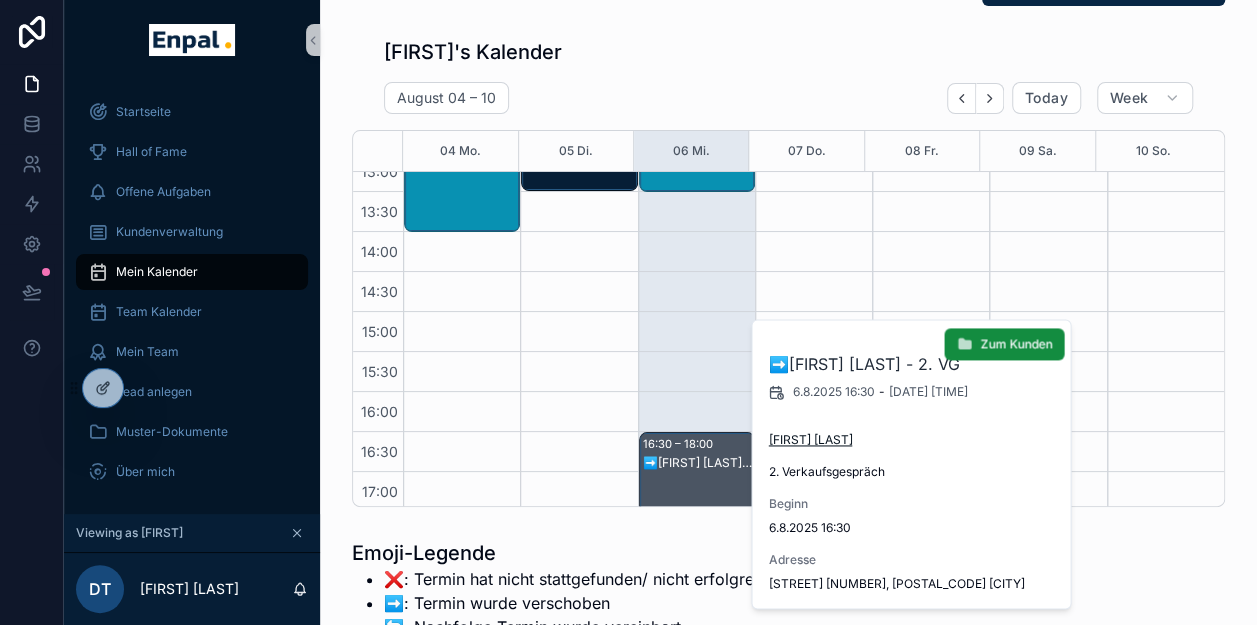 click on "[FIRST] [LAST]" at bounding box center [810, 440] 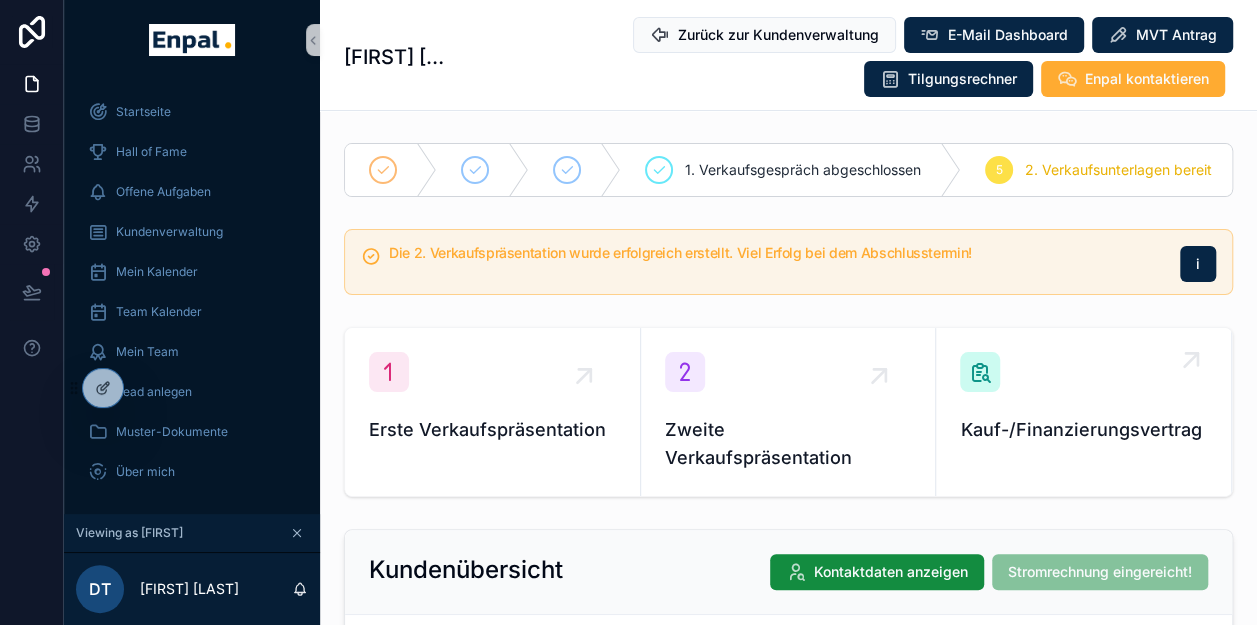 scroll, scrollTop: 200, scrollLeft: 0, axis: vertical 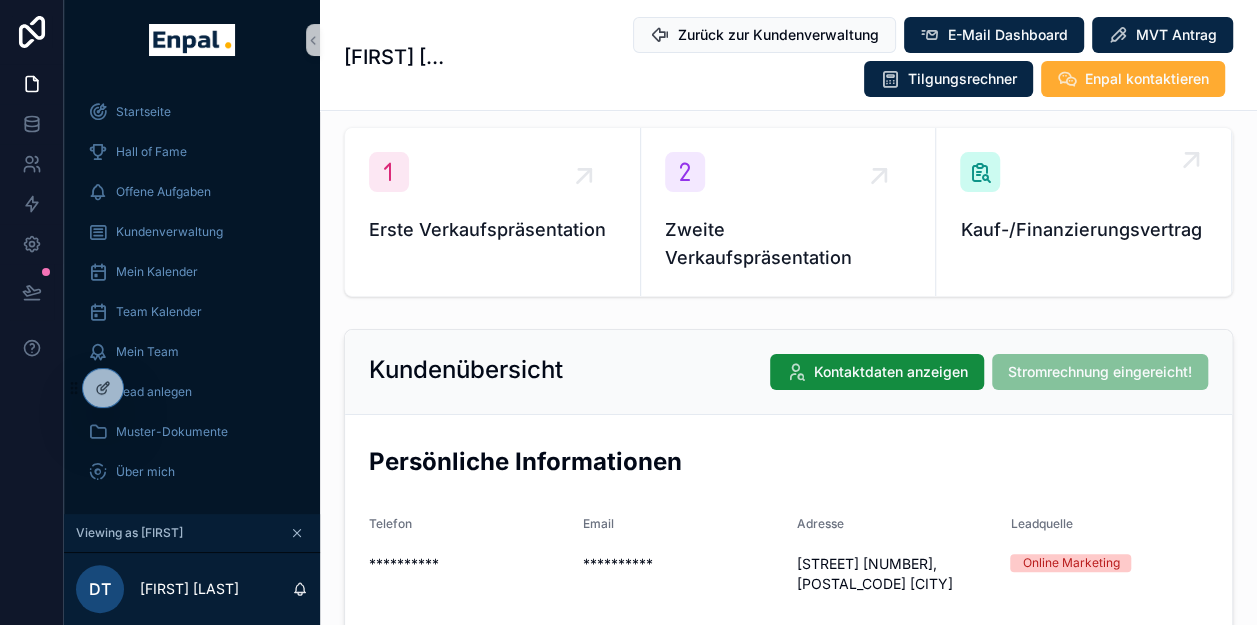 click on "Kauf-/Finanzierungsvertrag" at bounding box center [1083, 198] 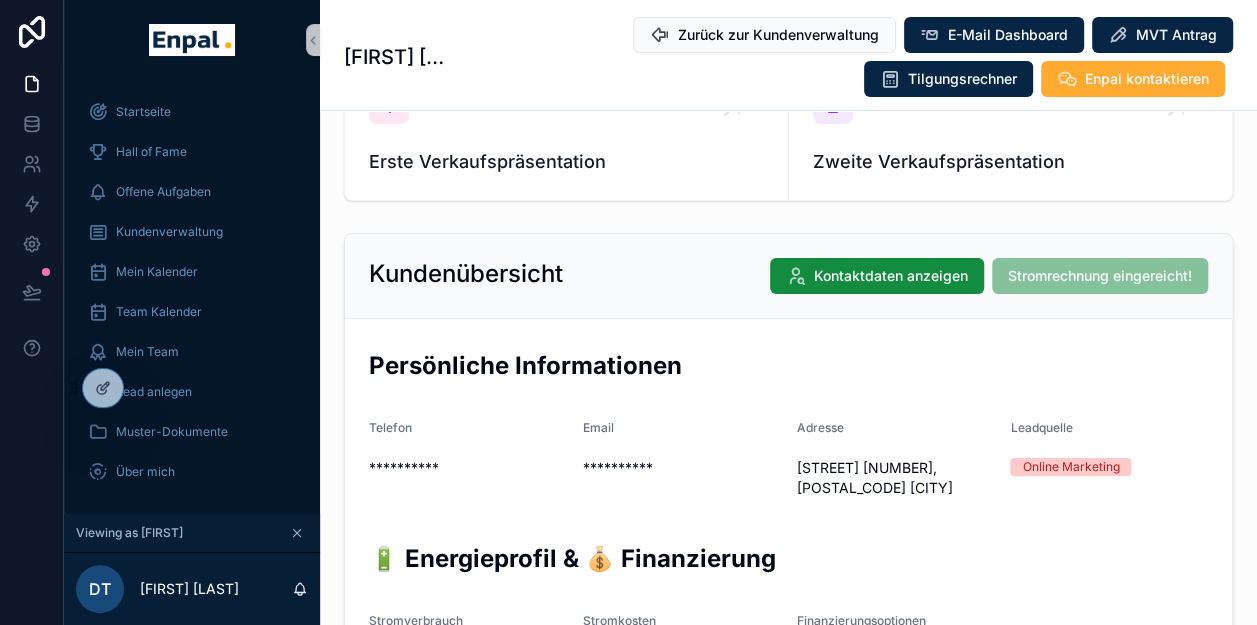 scroll, scrollTop: 300, scrollLeft: 0, axis: vertical 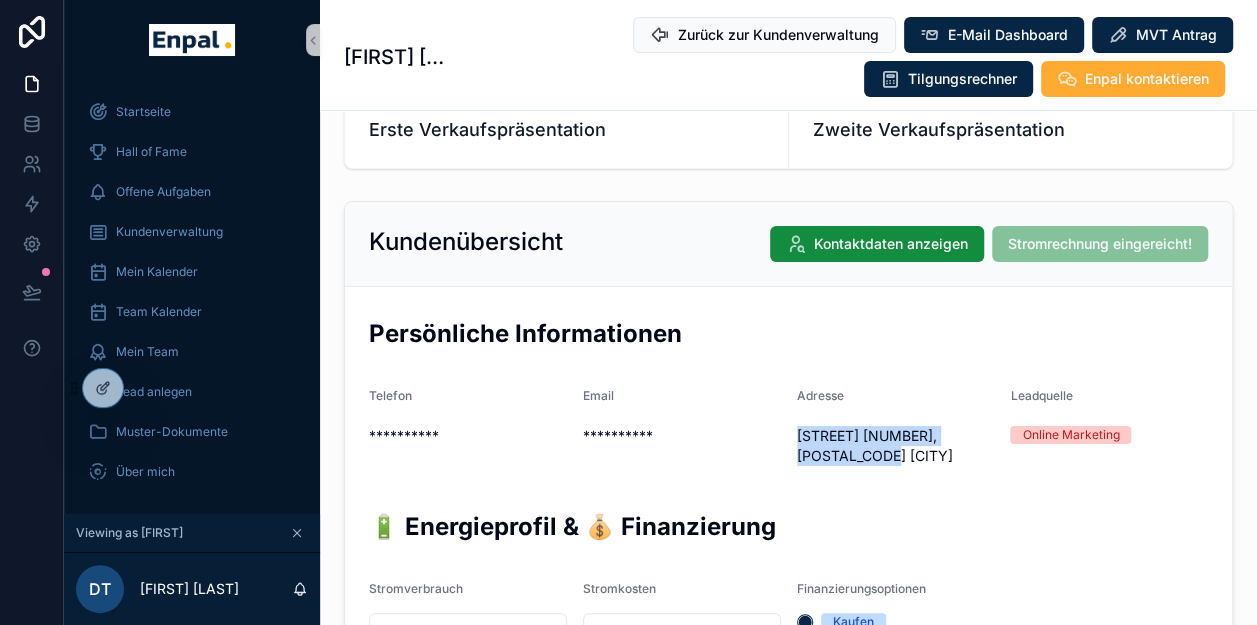 drag, startPoint x: 930, startPoint y: 474, endPoint x: 800, endPoint y: 454, distance: 131.52946 